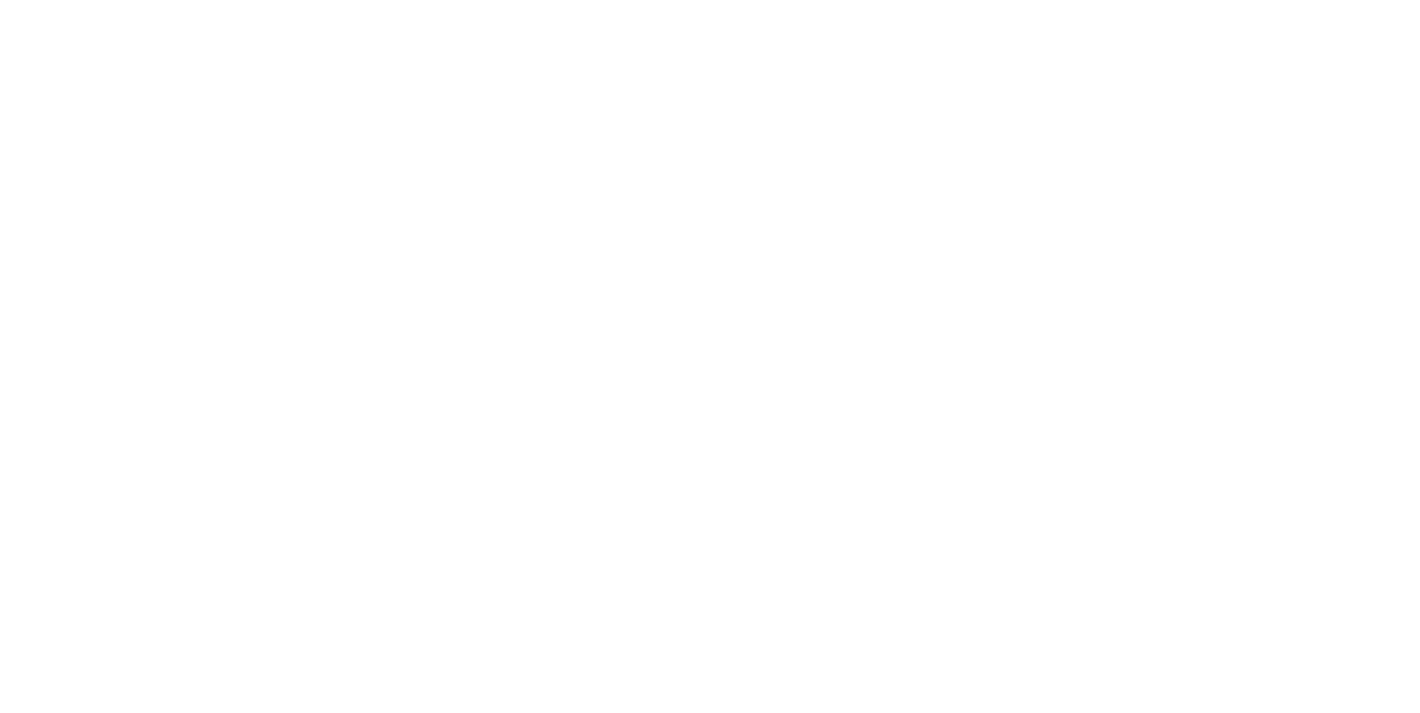 scroll, scrollTop: 0, scrollLeft: 0, axis: both 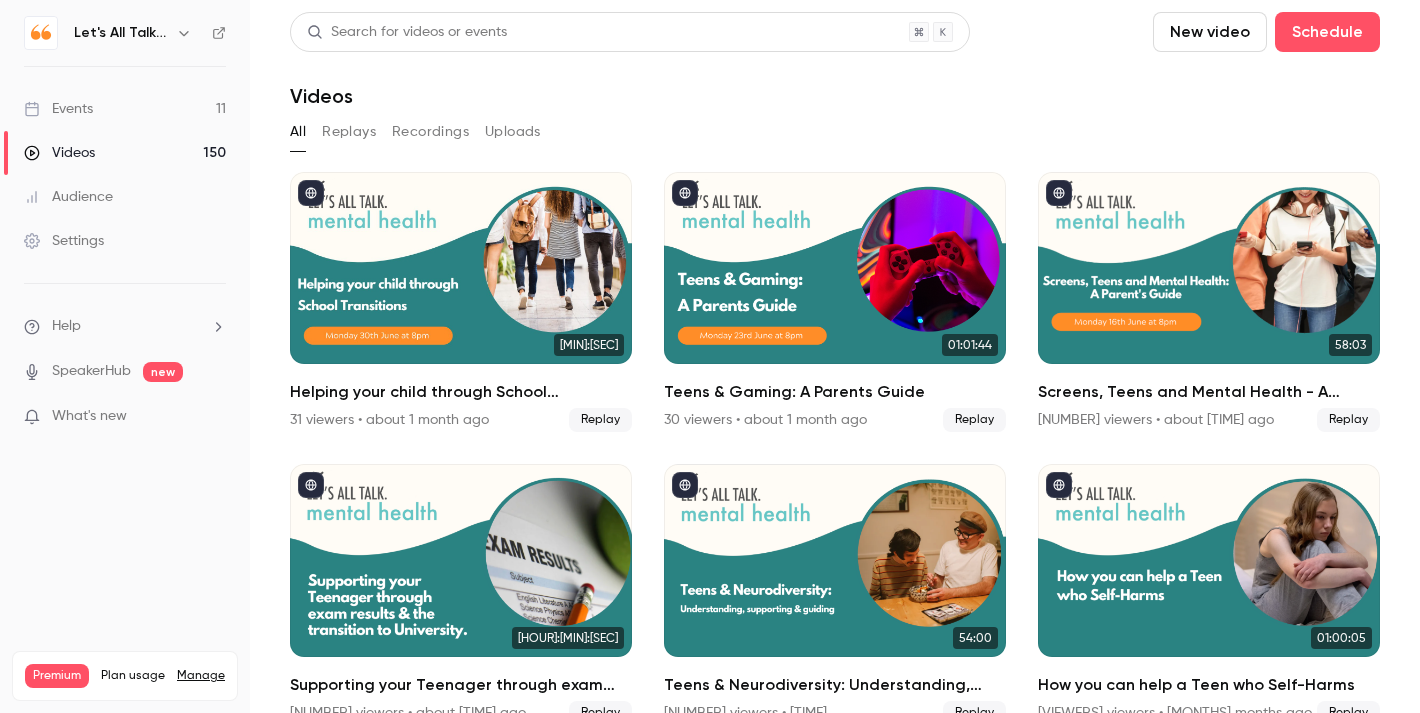 click at bounding box center (184, 33) 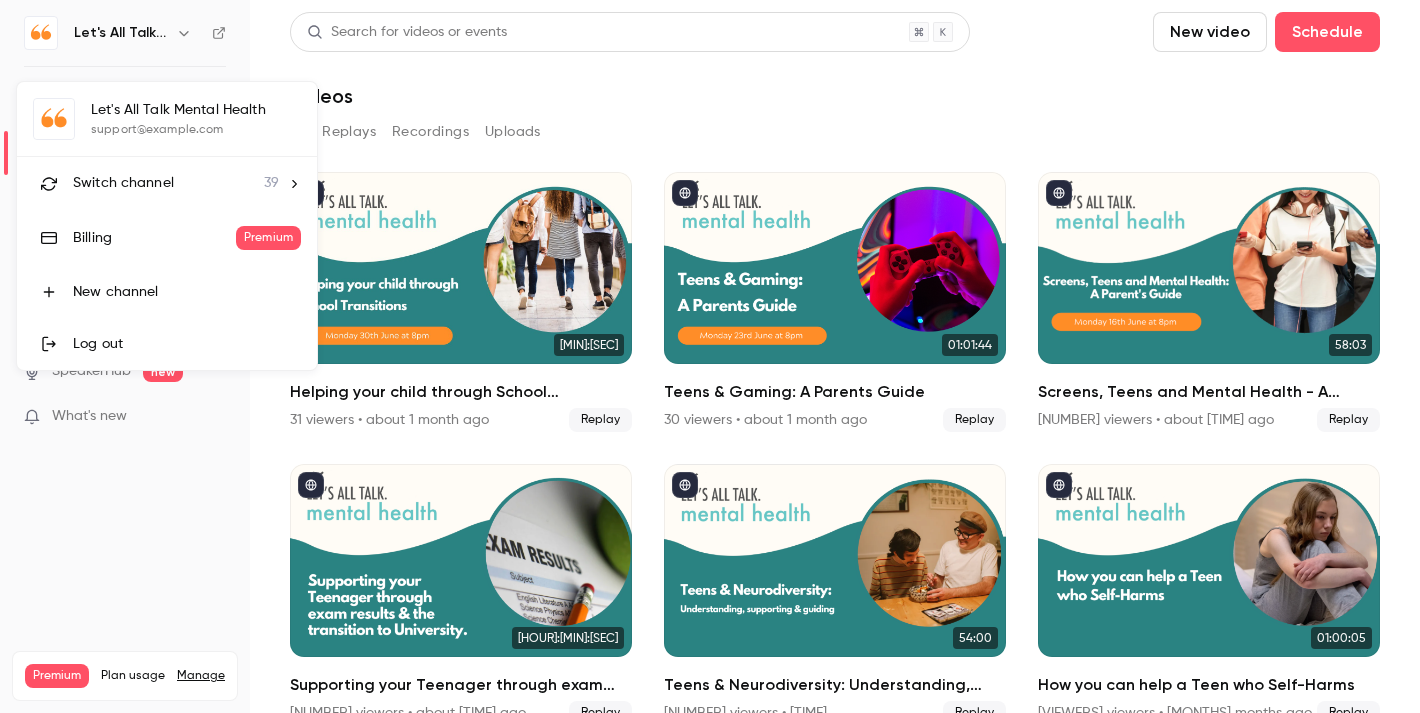 click on "Switch channel 39" at bounding box center [176, 183] 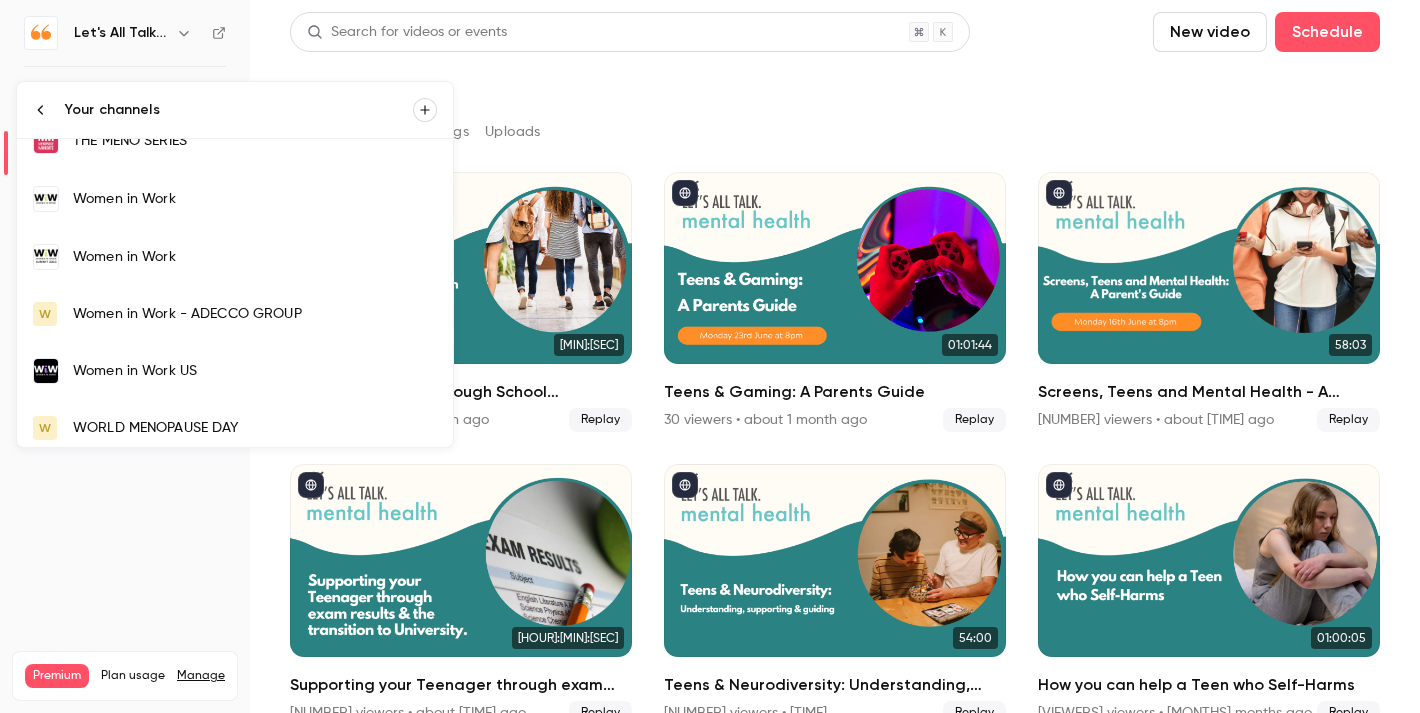 scroll, scrollTop: 1924, scrollLeft: 0, axis: vertical 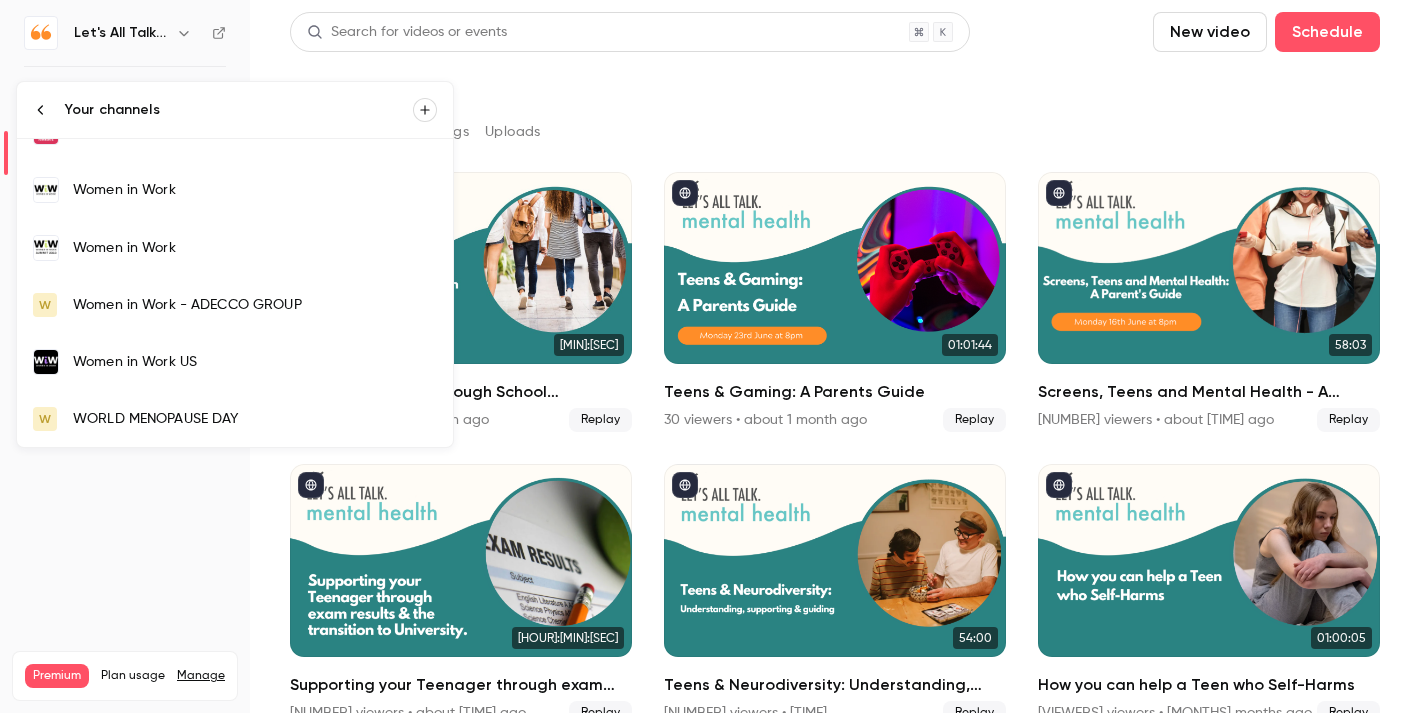 click on "Women in Work US" at bounding box center (255, 362) 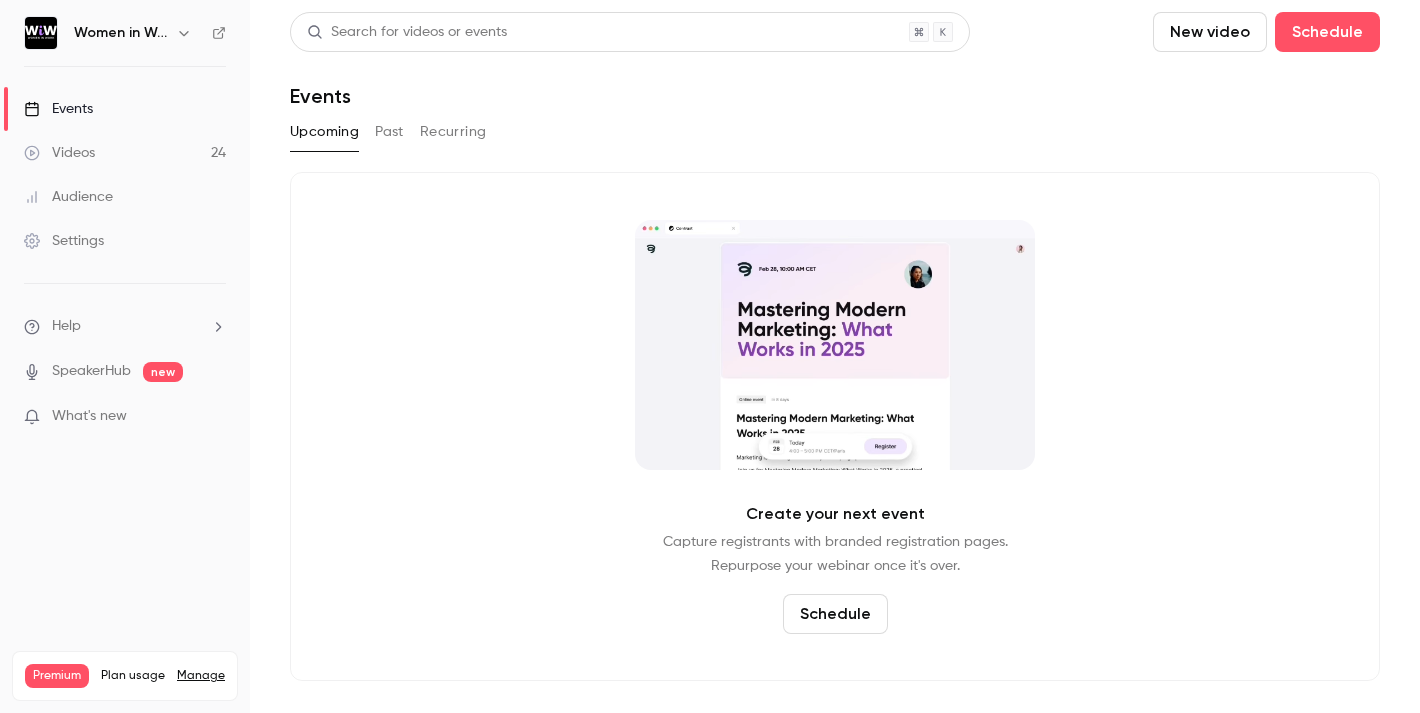 click on "Videos 24" at bounding box center (125, 153) 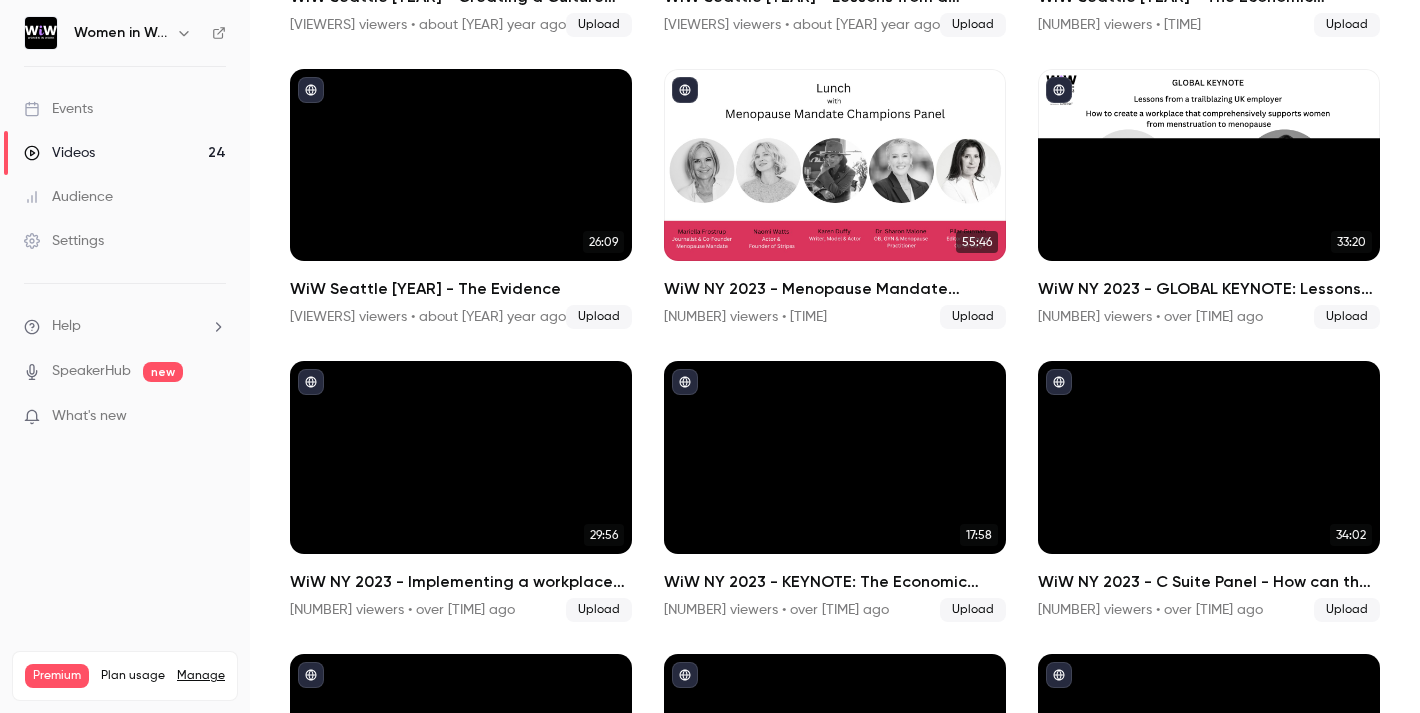 scroll, scrollTop: 1570, scrollLeft: 0, axis: vertical 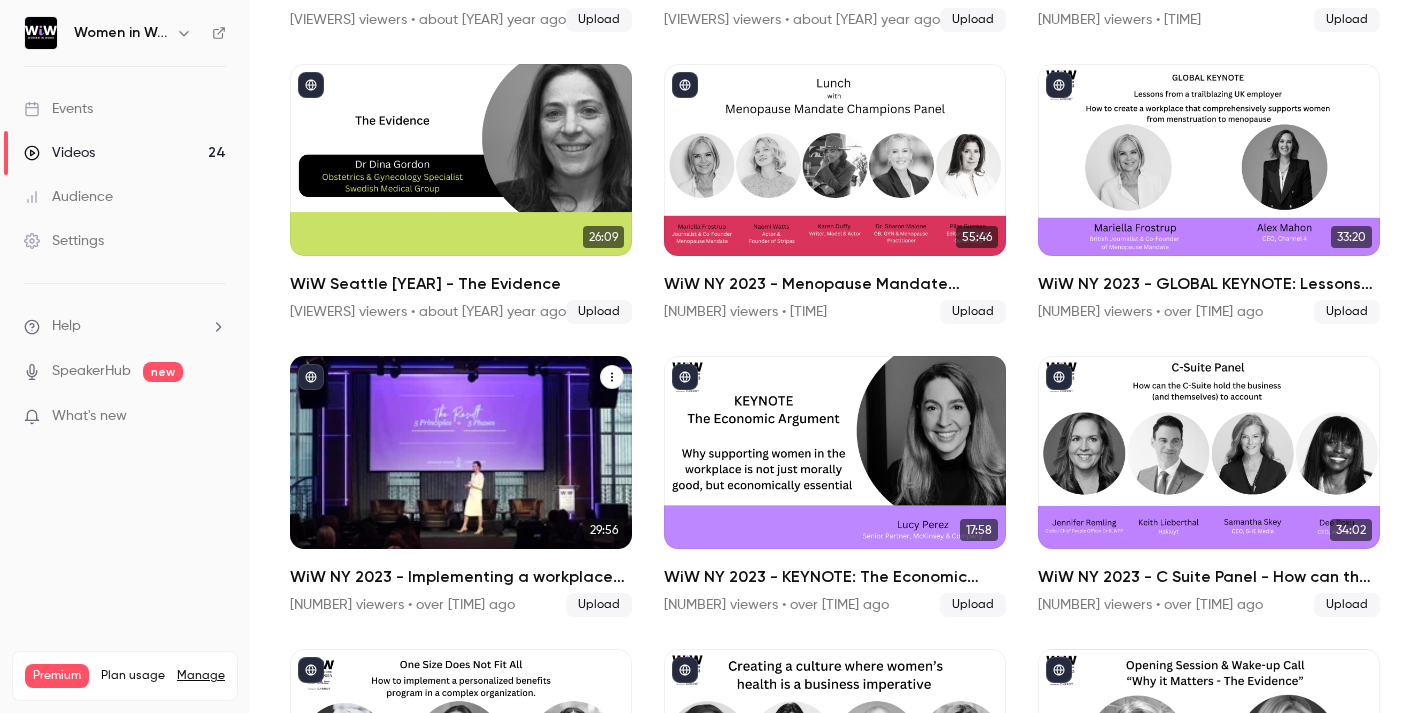 click at bounding box center (461, 452) 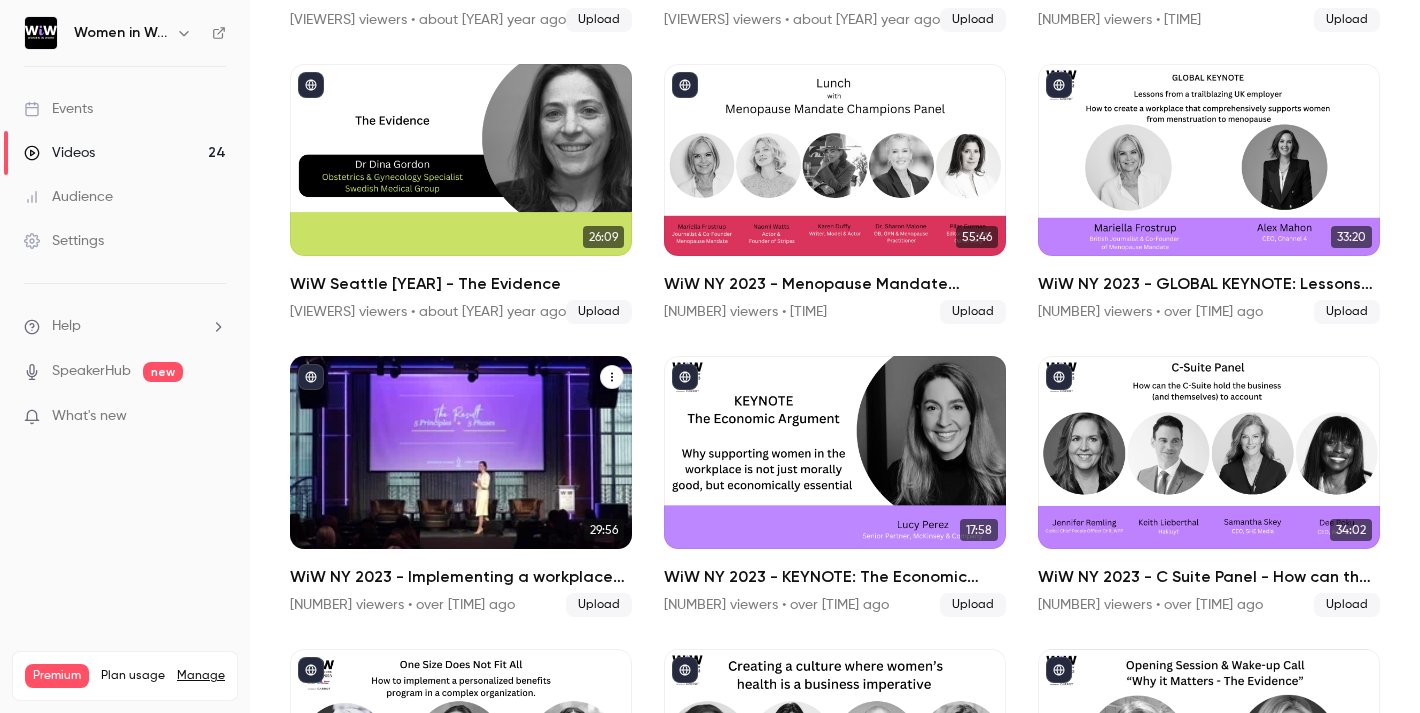 scroll, scrollTop: 0, scrollLeft: 0, axis: both 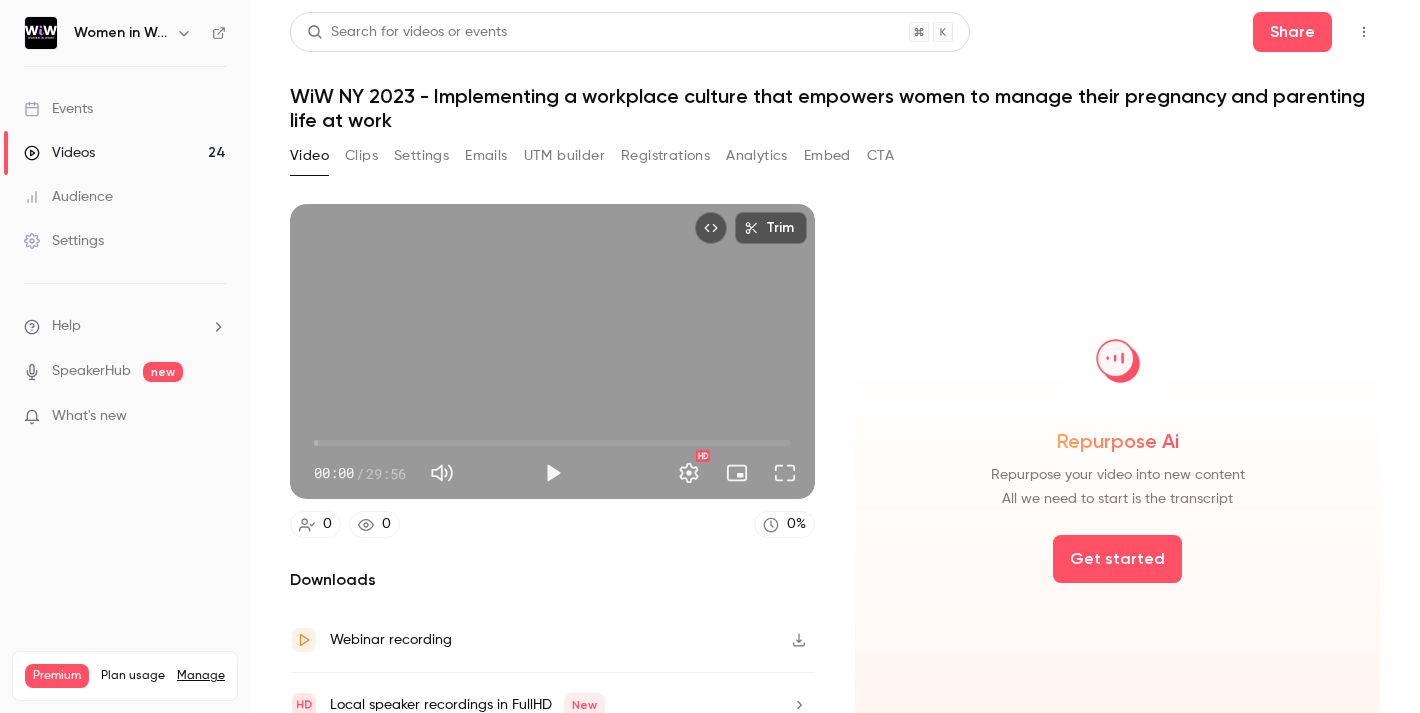 click on "Clips" at bounding box center (361, 156) 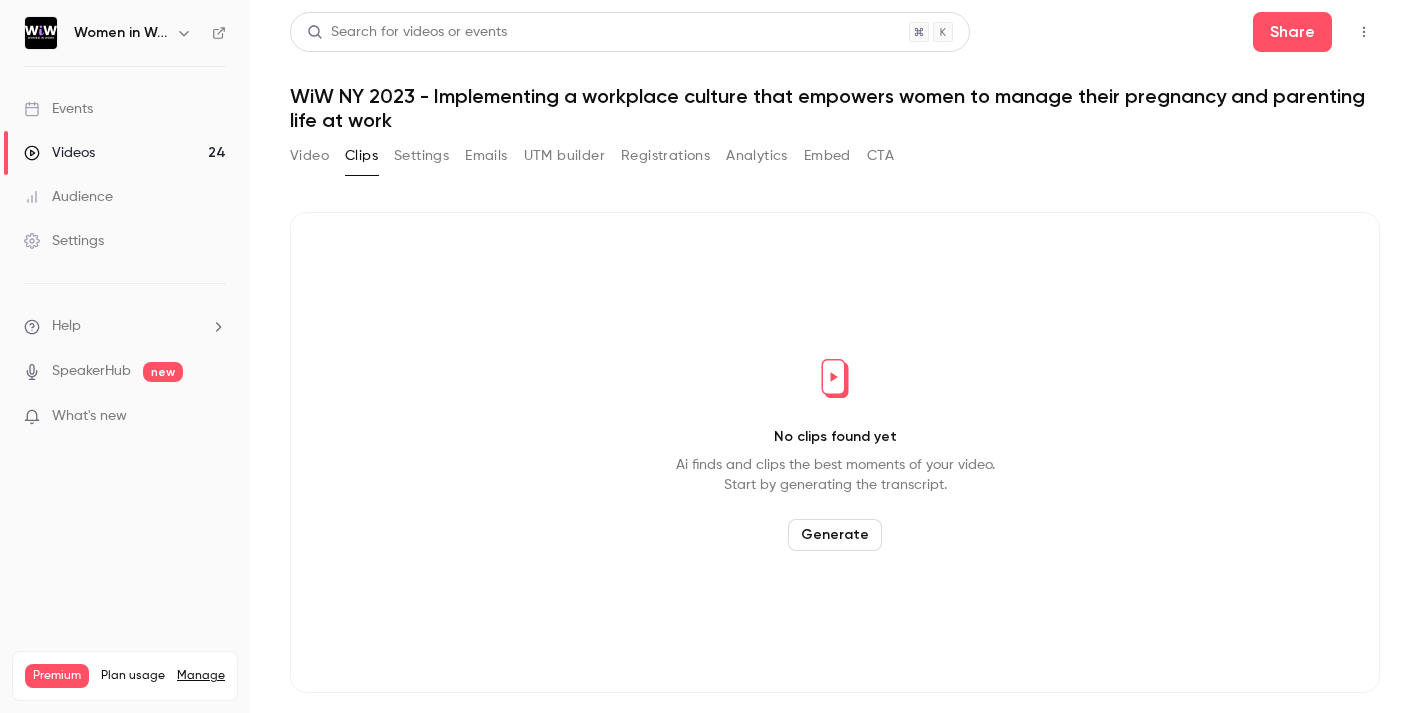 click on "Generate" at bounding box center [835, 535] 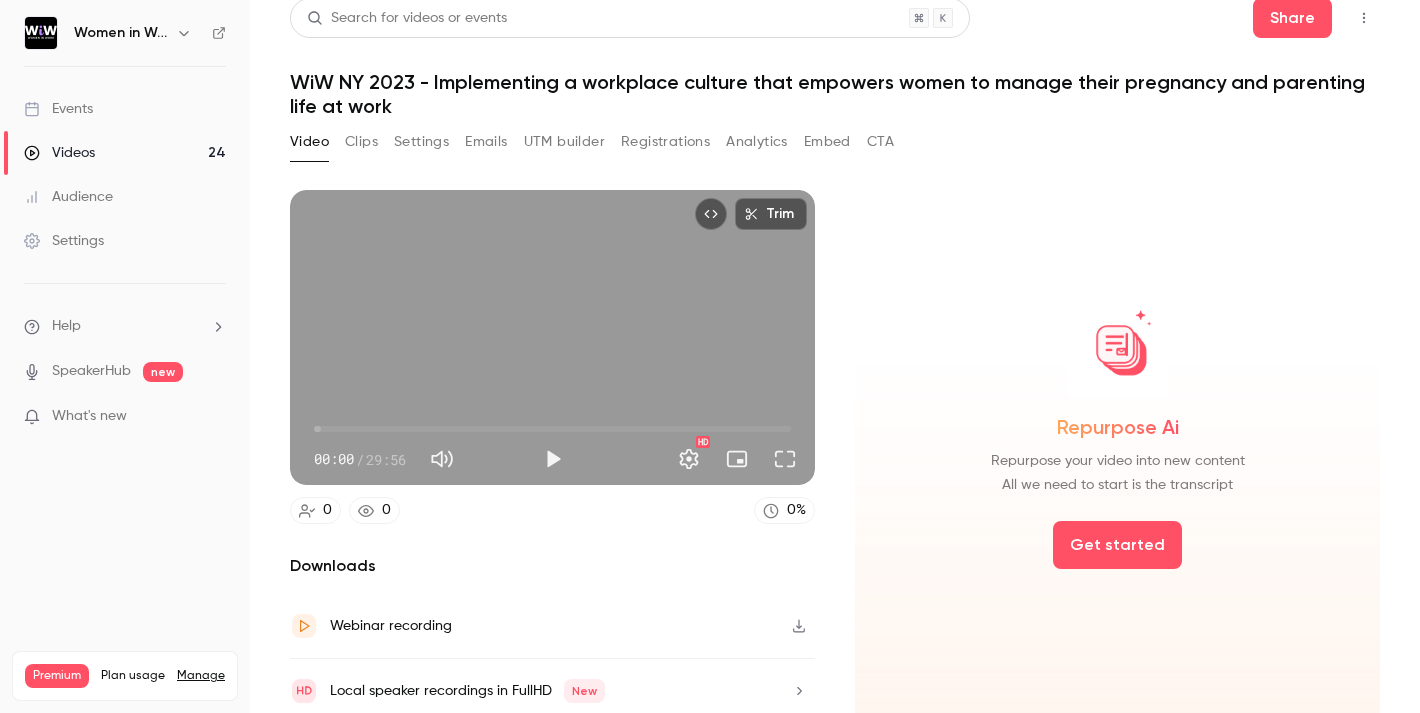 scroll, scrollTop: 24, scrollLeft: 0, axis: vertical 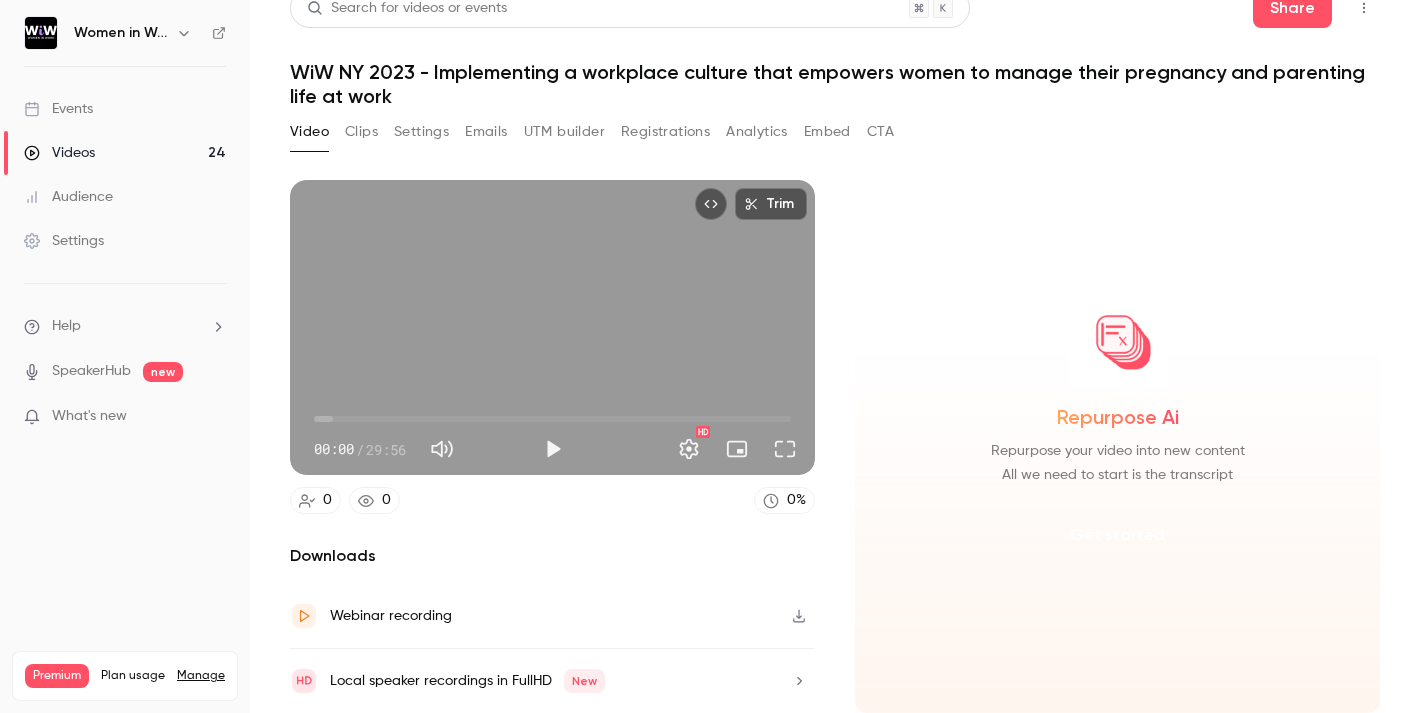 click on "Get started" at bounding box center [1117, 535] 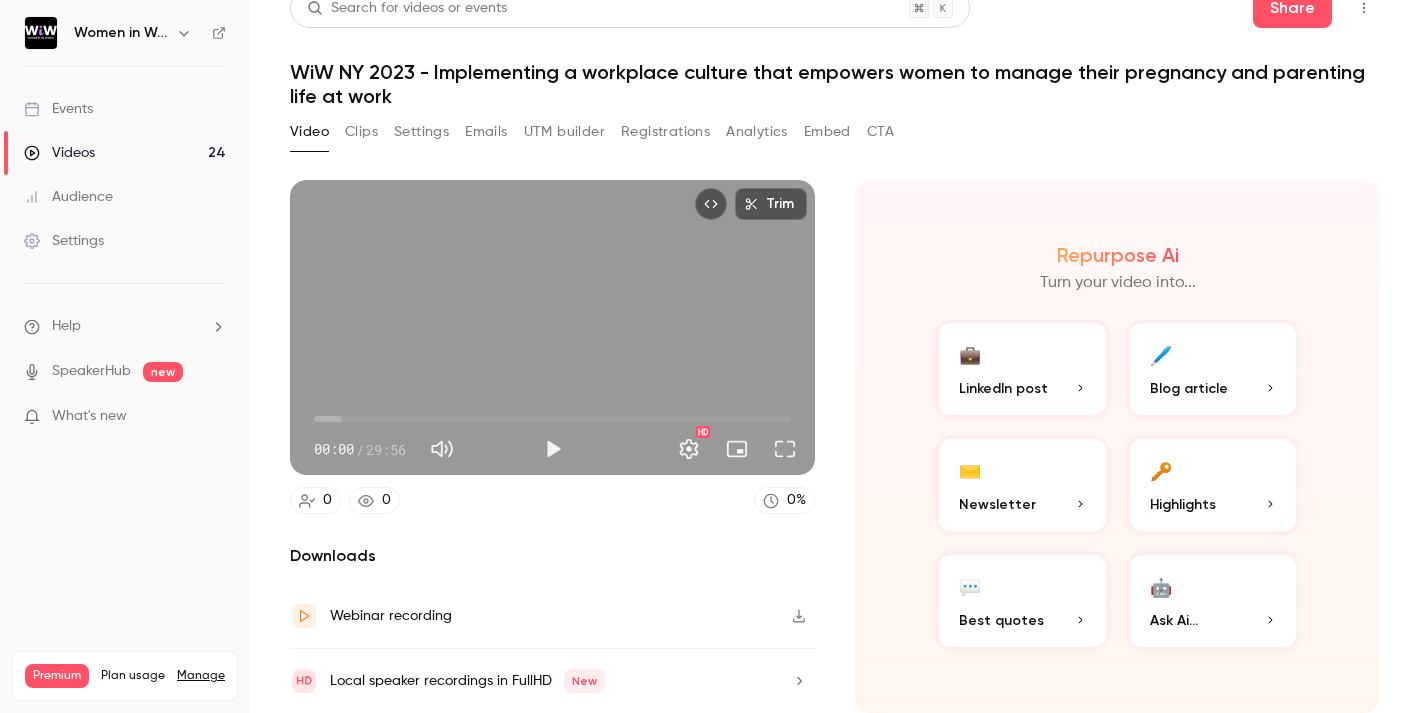 click on "Clips" at bounding box center [361, 132] 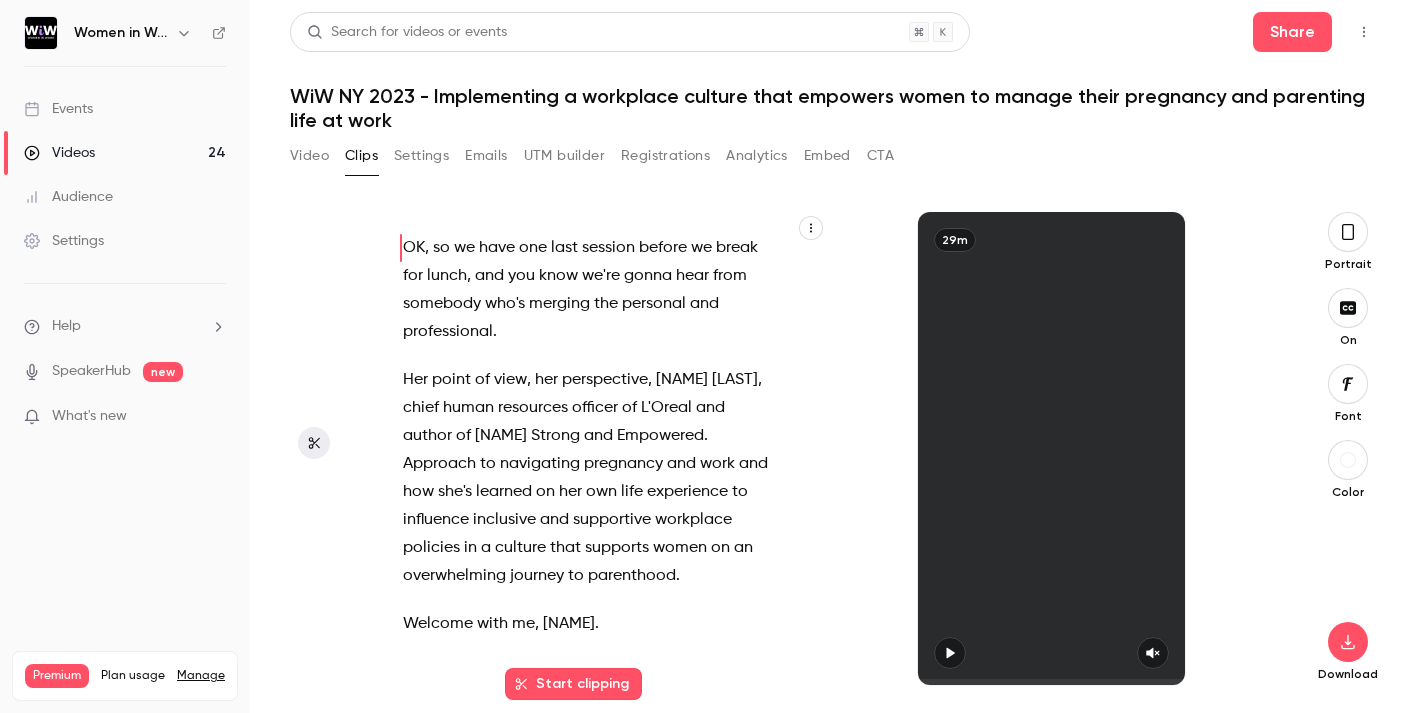 scroll, scrollTop: 9, scrollLeft: 0, axis: vertical 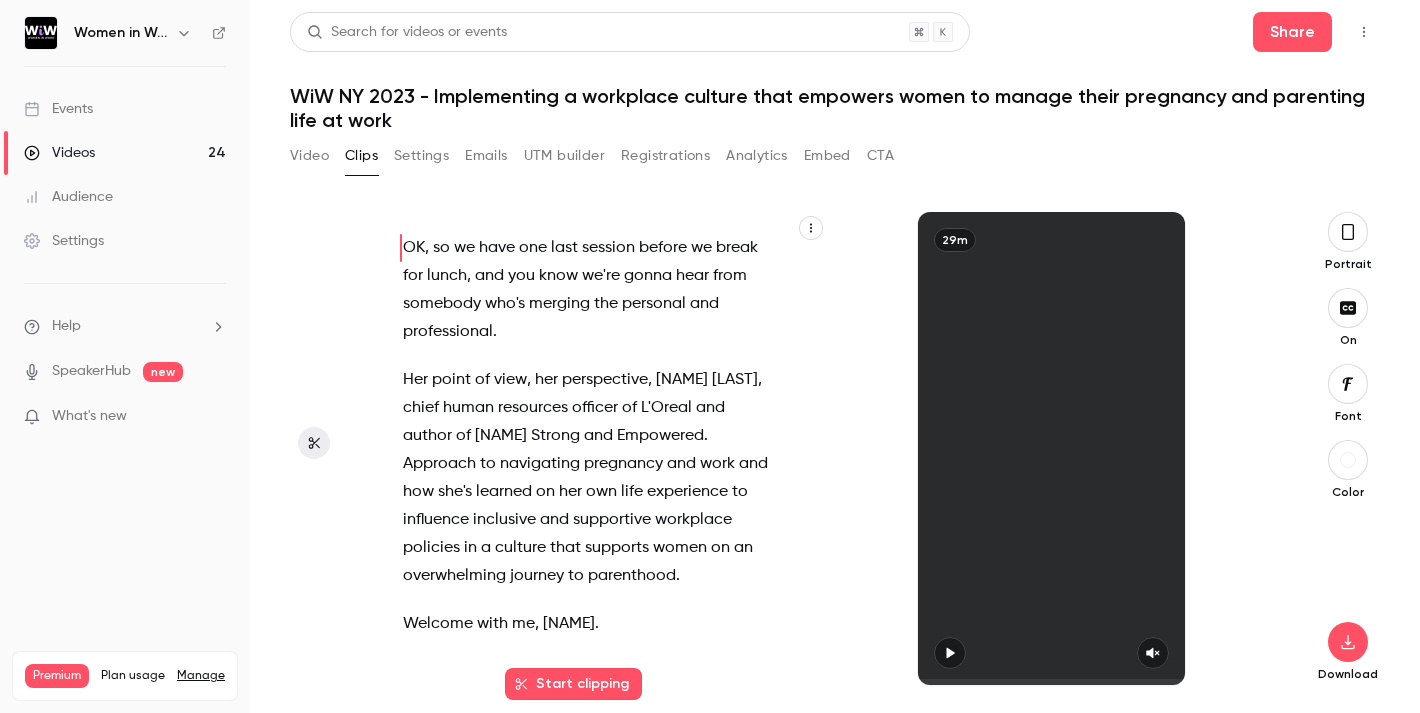 click on "Video" at bounding box center (309, 156) 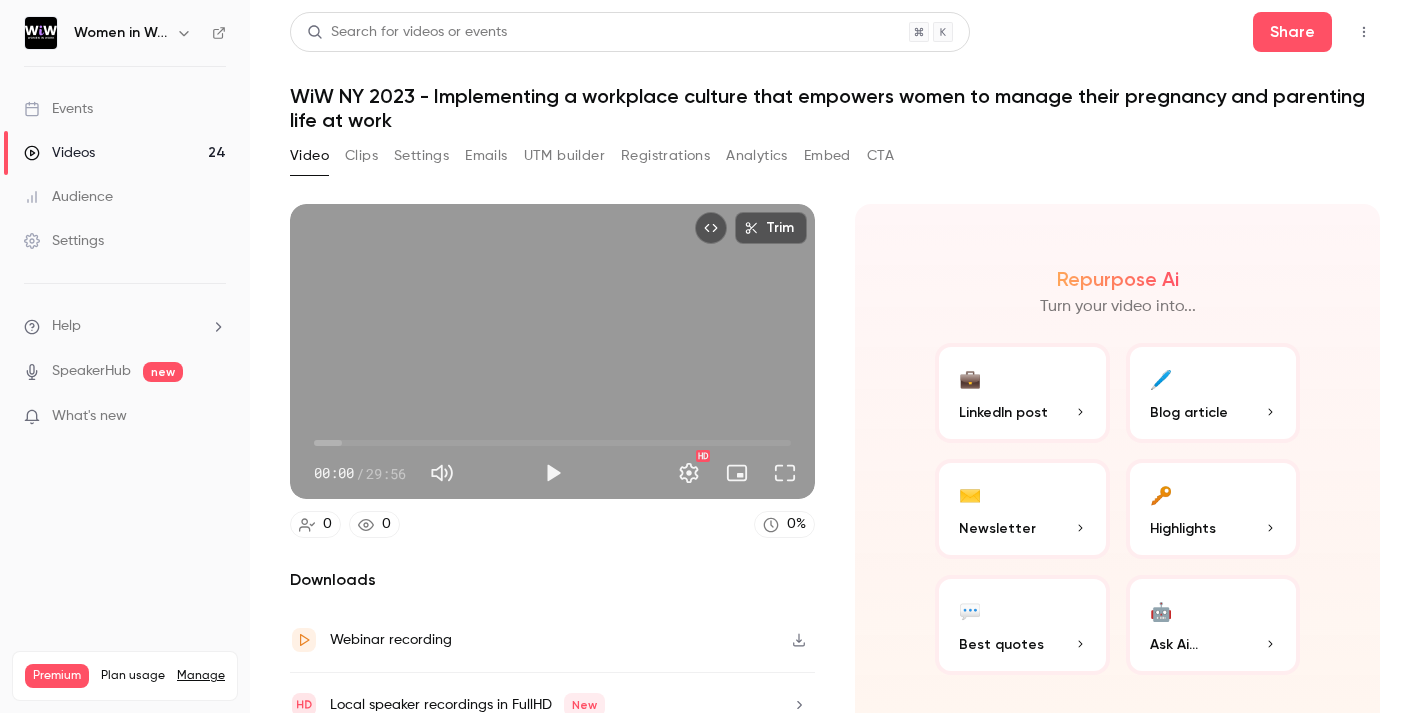 click on "💬 Best quotes" at bounding box center [1022, 625] 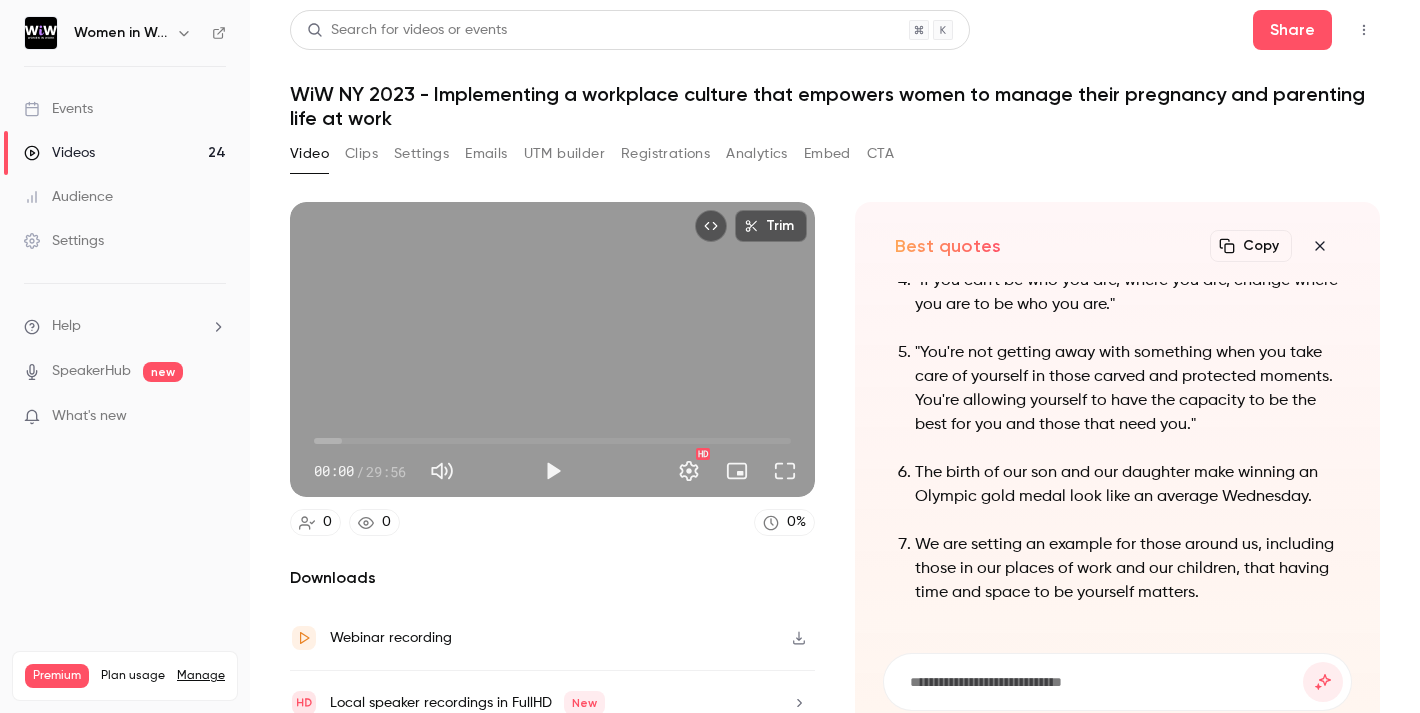 scroll, scrollTop: 0, scrollLeft: 0, axis: both 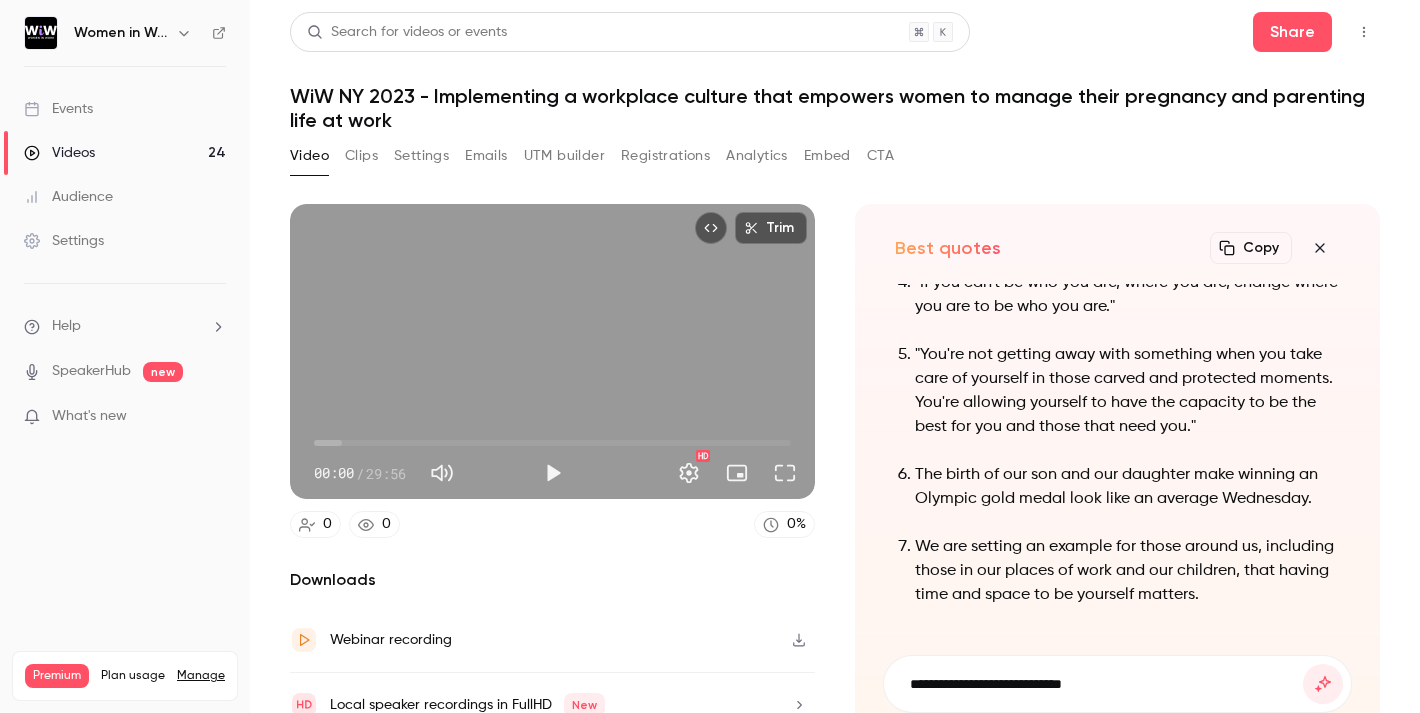 type on "**********" 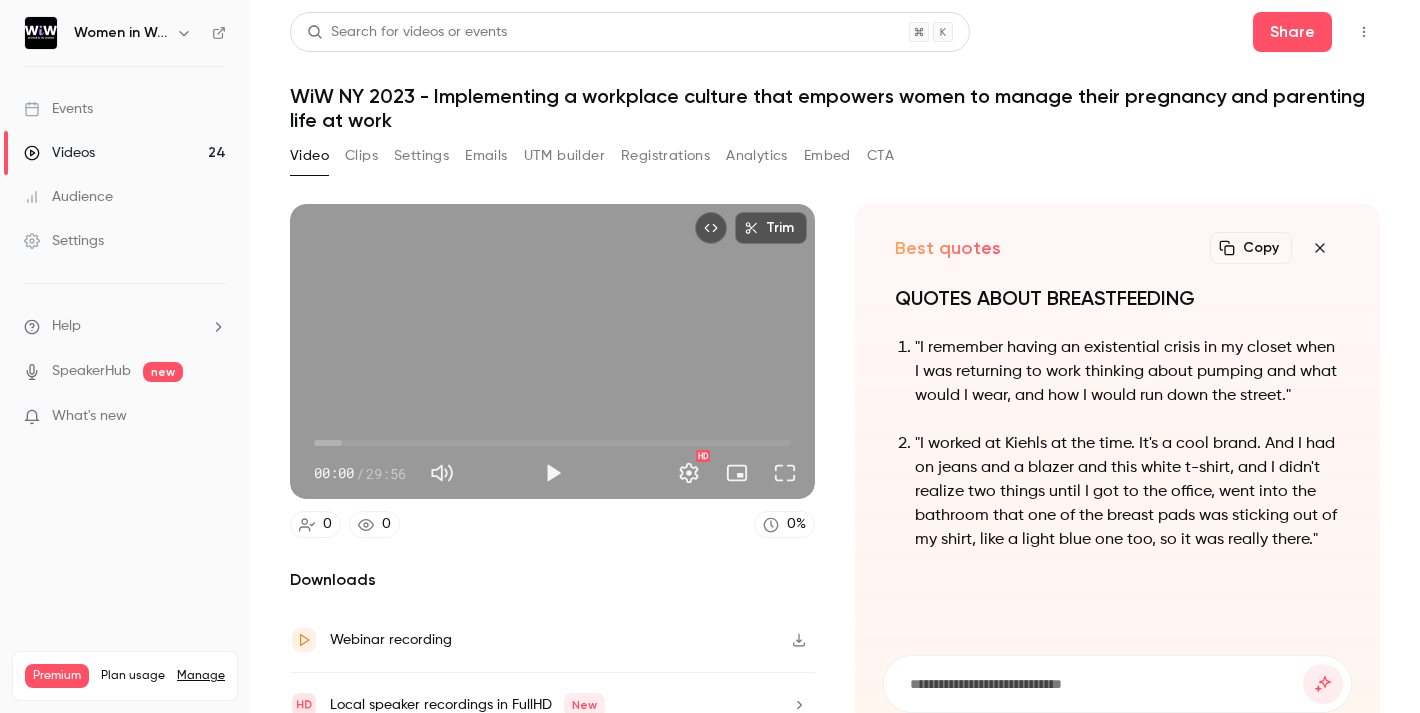 click on "Clips" at bounding box center (361, 156) 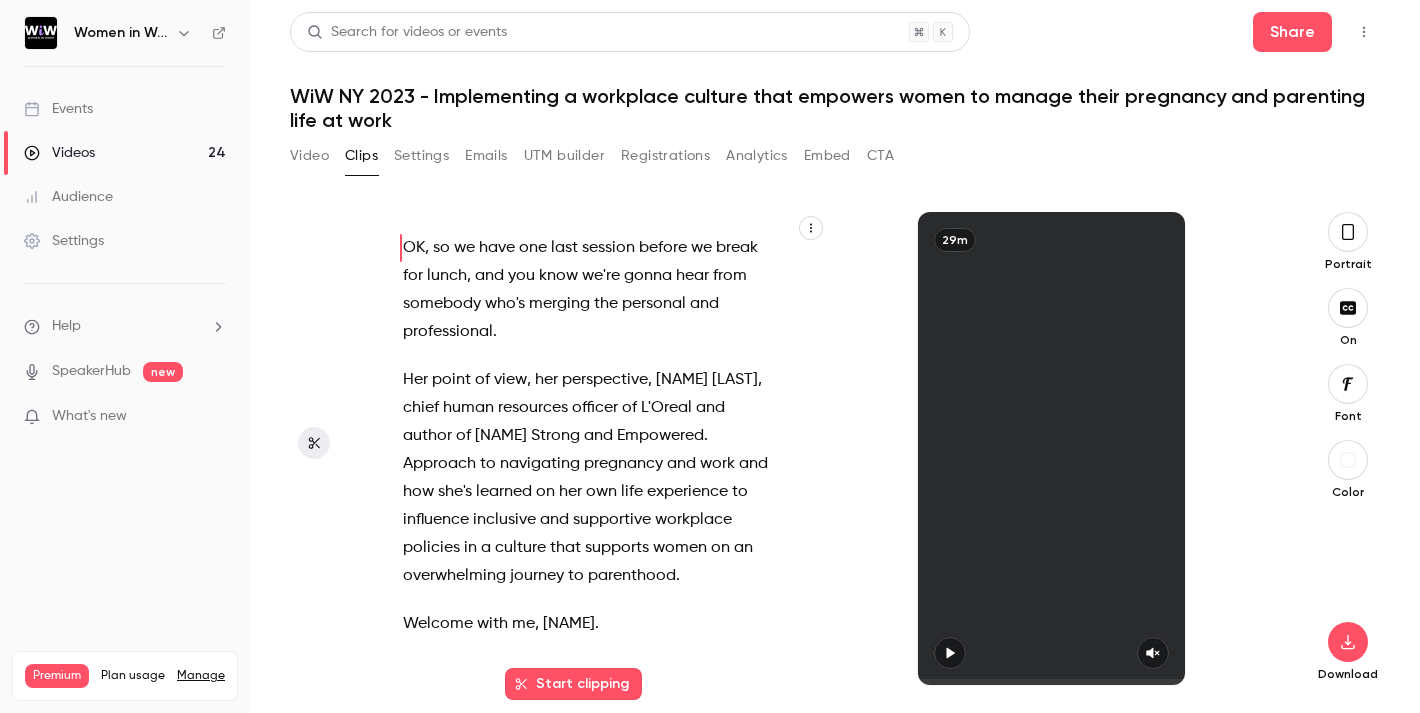 scroll, scrollTop: 4, scrollLeft: 0, axis: vertical 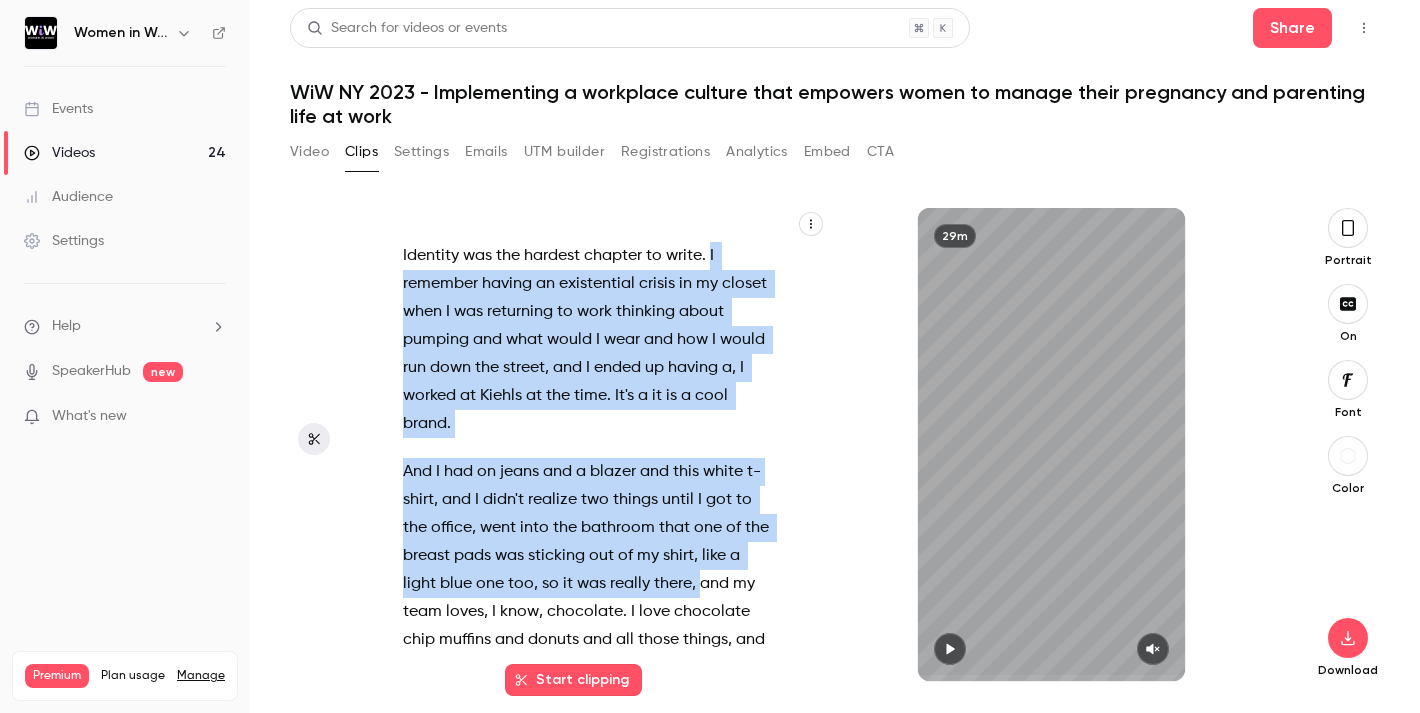 drag, startPoint x: 709, startPoint y: 305, endPoint x: 696, endPoint y: 475, distance: 170.49634 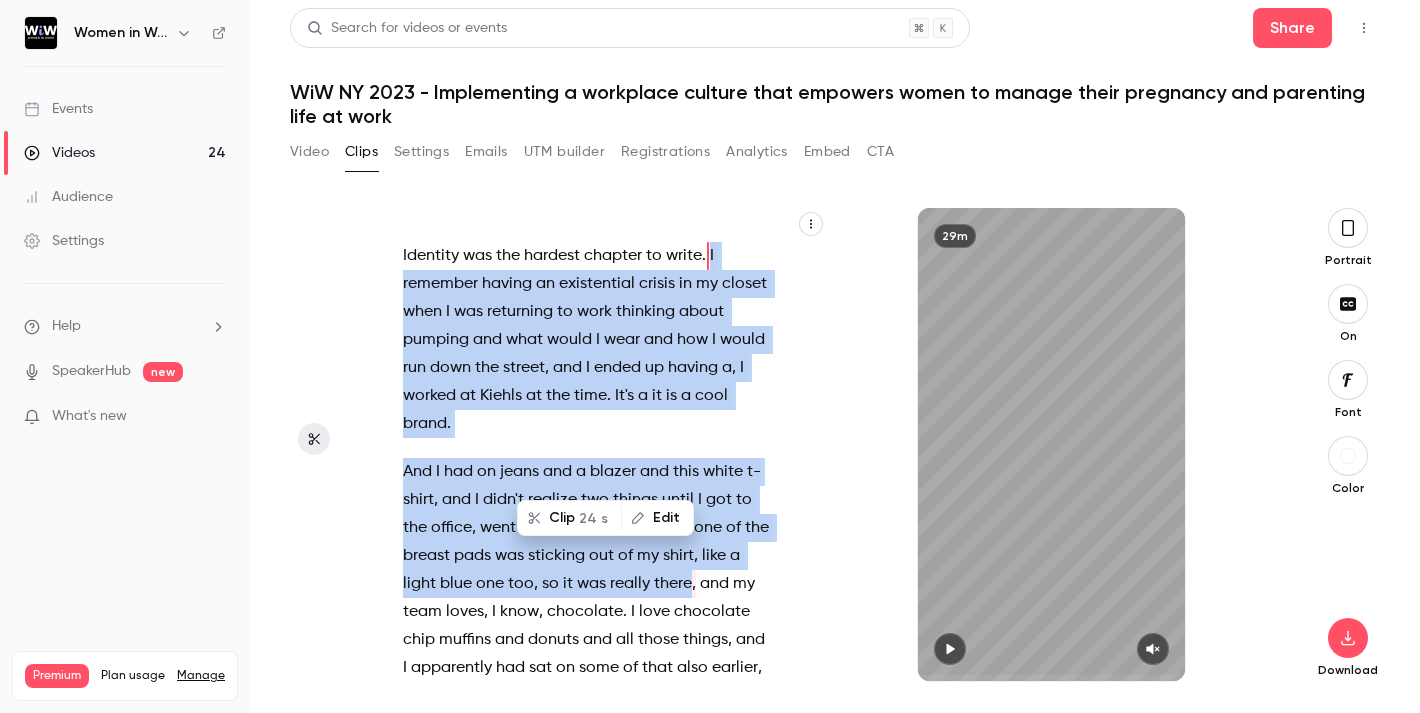 scroll, scrollTop: 24, scrollLeft: 0, axis: vertical 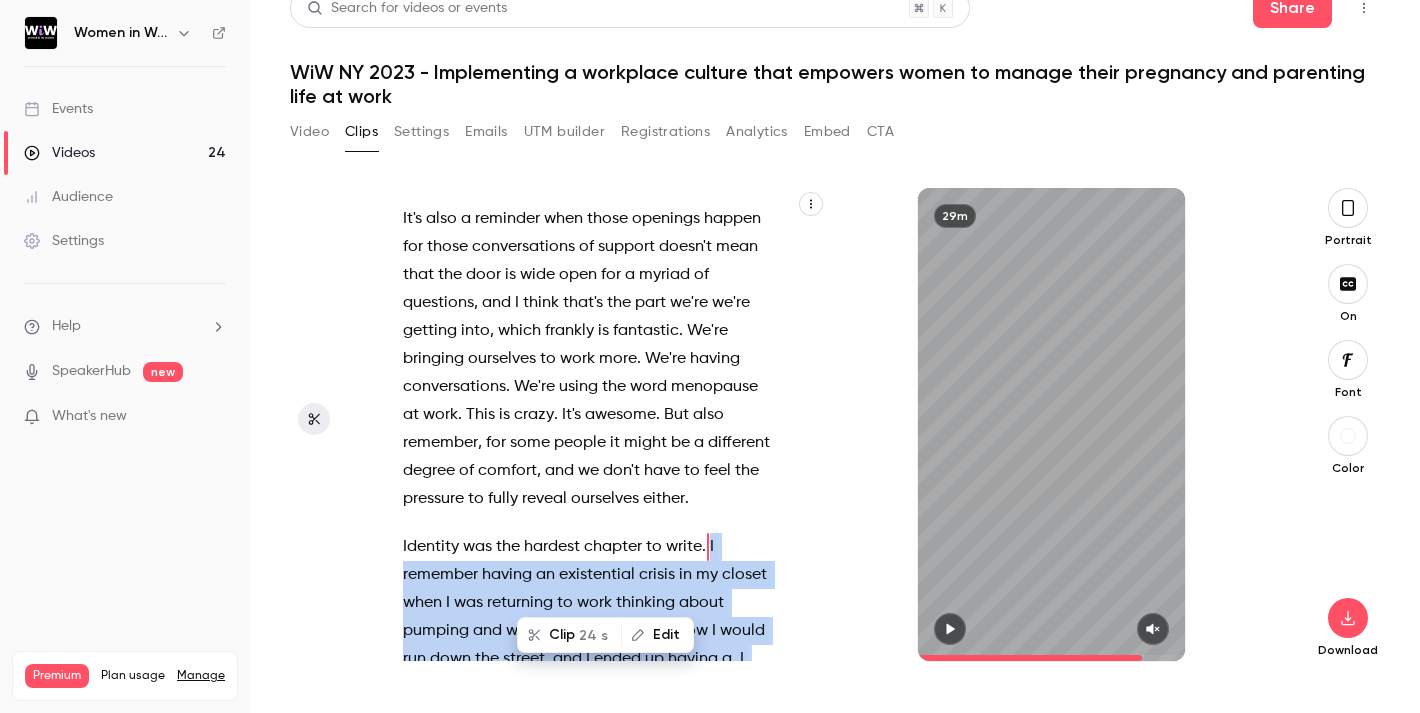click 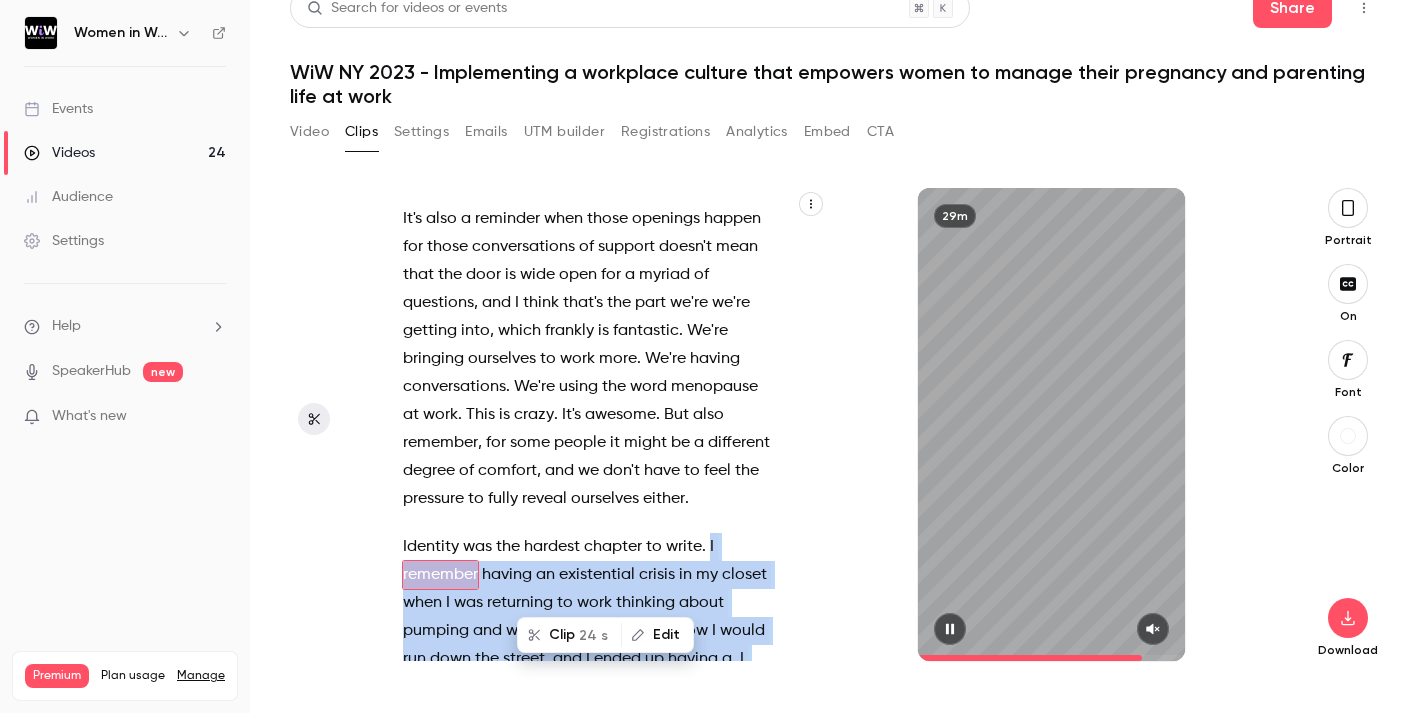 scroll, scrollTop: 19049, scrollLeft: 0, axis: vertical 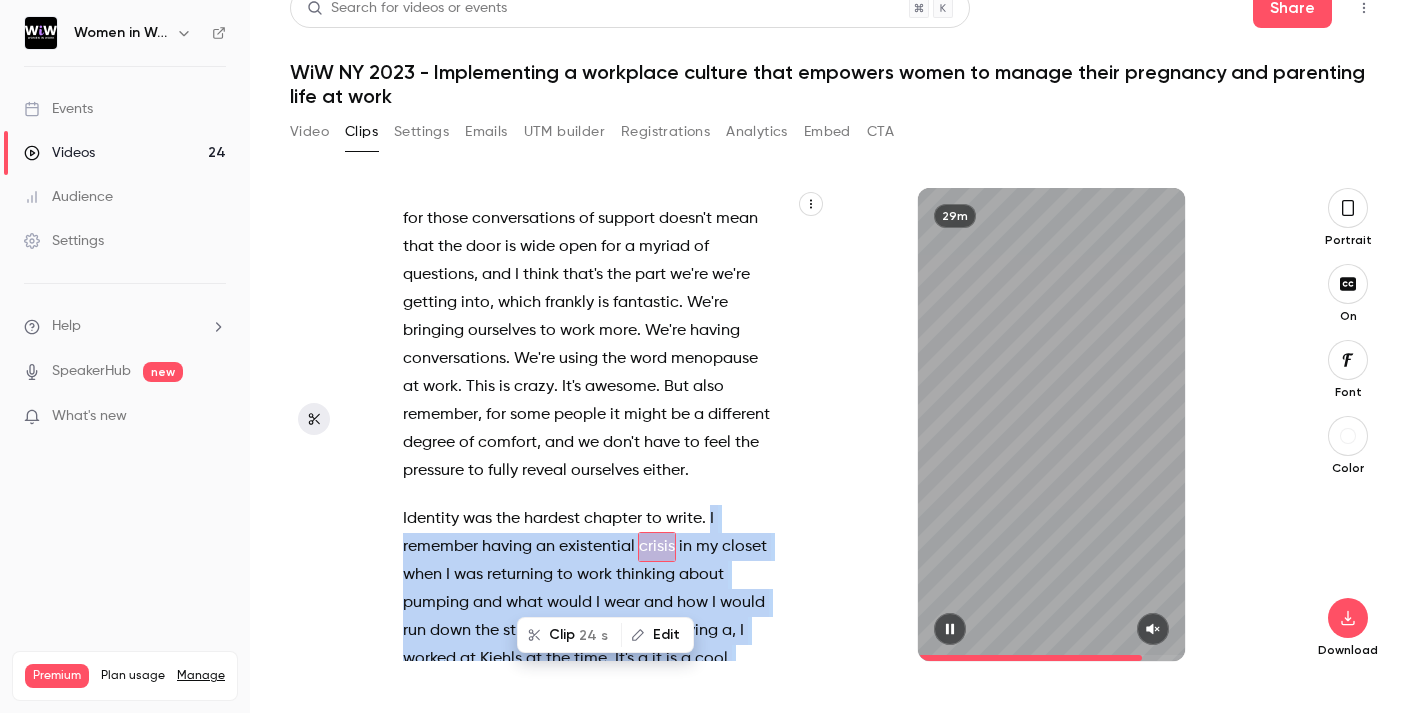click at bounding box center [1153, 629] 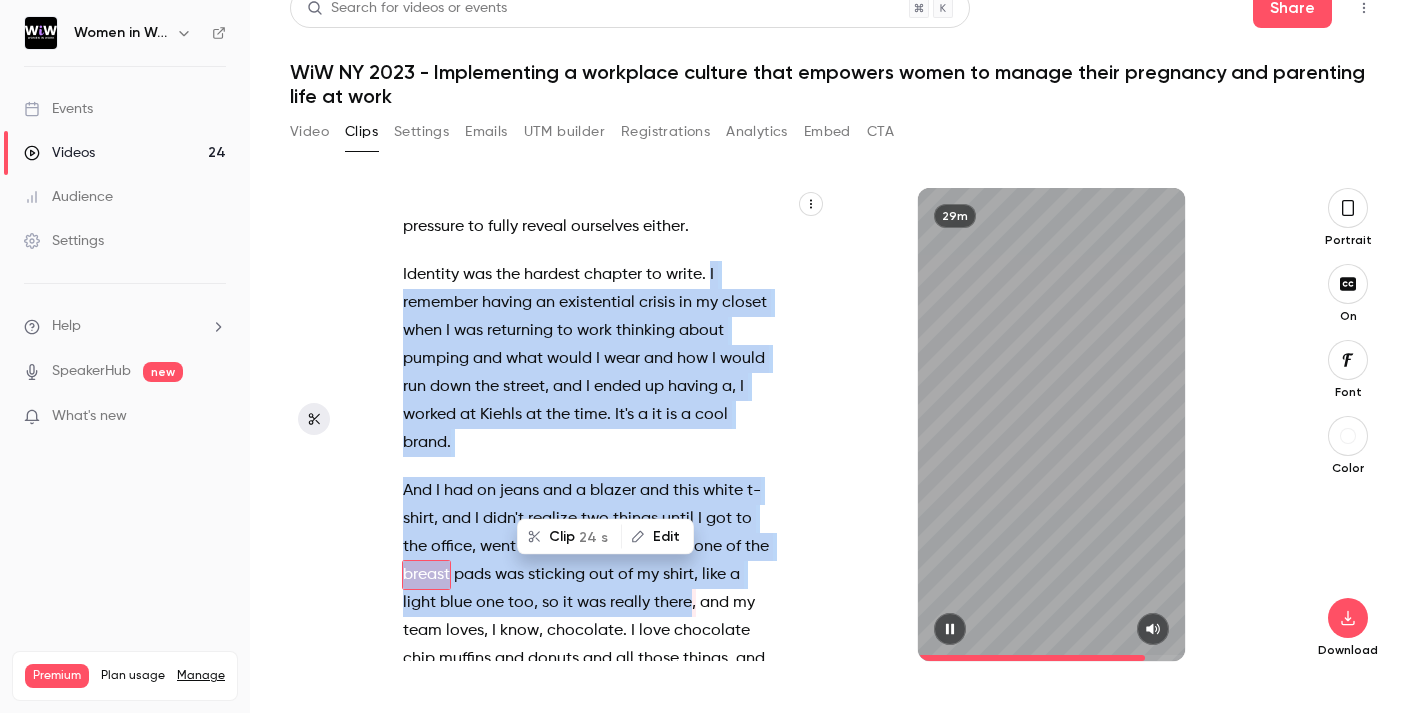scroll, scrollTop: 19321, scrollLeft: 0, axis: vertical 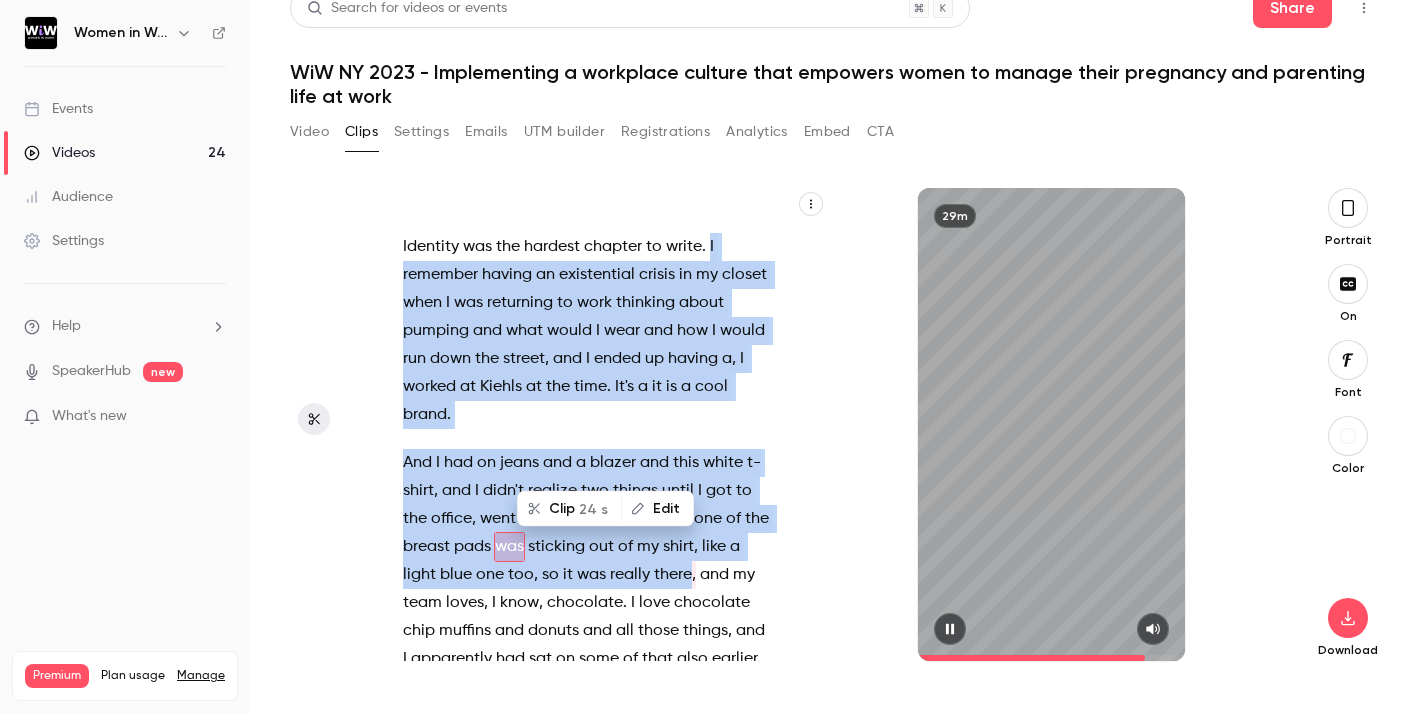 click 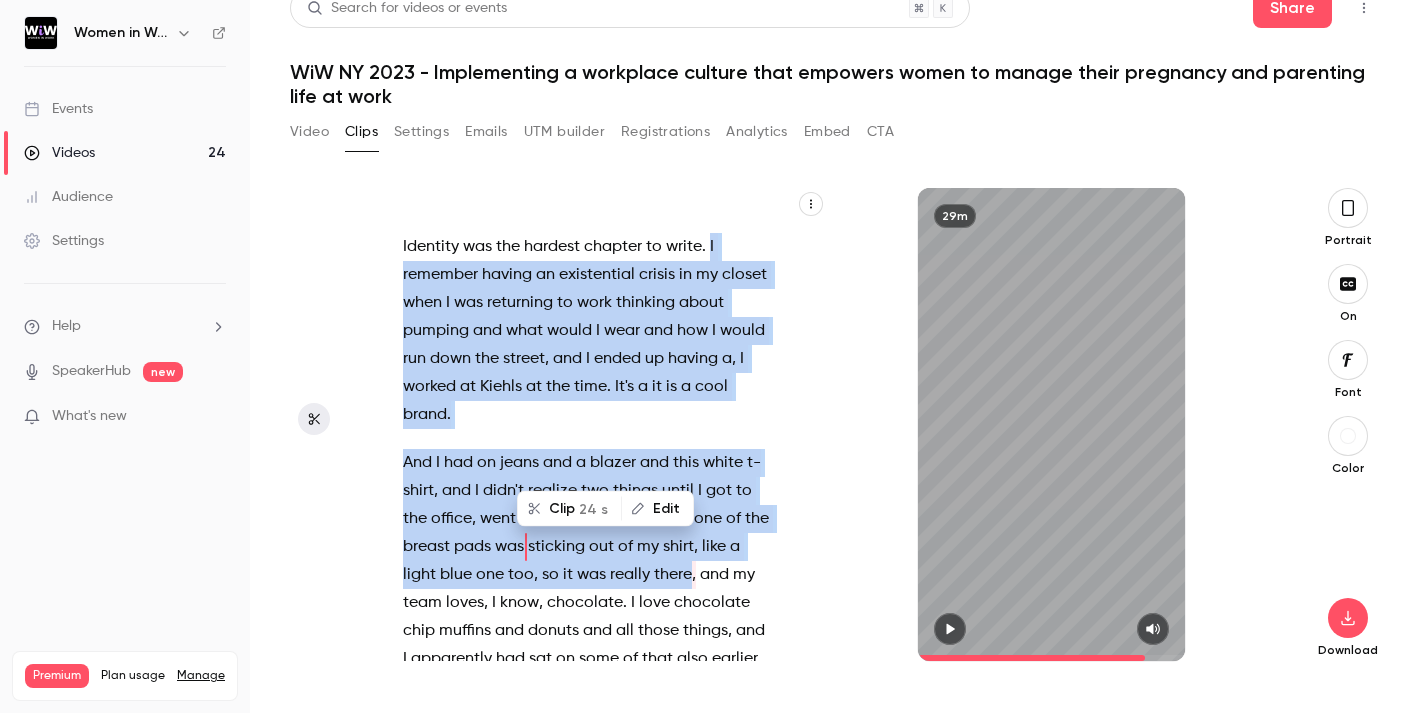 click on "OK , so we have one last session before we break for lunch , and you know we're gonna hear from somebody who's merging the personal and professional . Her point of view , her perspective , [FIRST] [LAST] , chief human resources officer of L'Oreal and author of Kerry Strong and Empowered . Approach to navigating pregnancy and work and how she's learned on her own life experience to influence inclusive and supportive workplace policies in a culture that supports women on an overwhelming journey to parenthood . Welcome with me , [FIRST] . Hello everyone . All right , so I know I'm , I'm the last one . Everyone has to say it before lunch , but I'm the last one between you and lunch , so I say it . All right , so we , we just heard some amazing insights , especially" at bounding box center [597, 434] 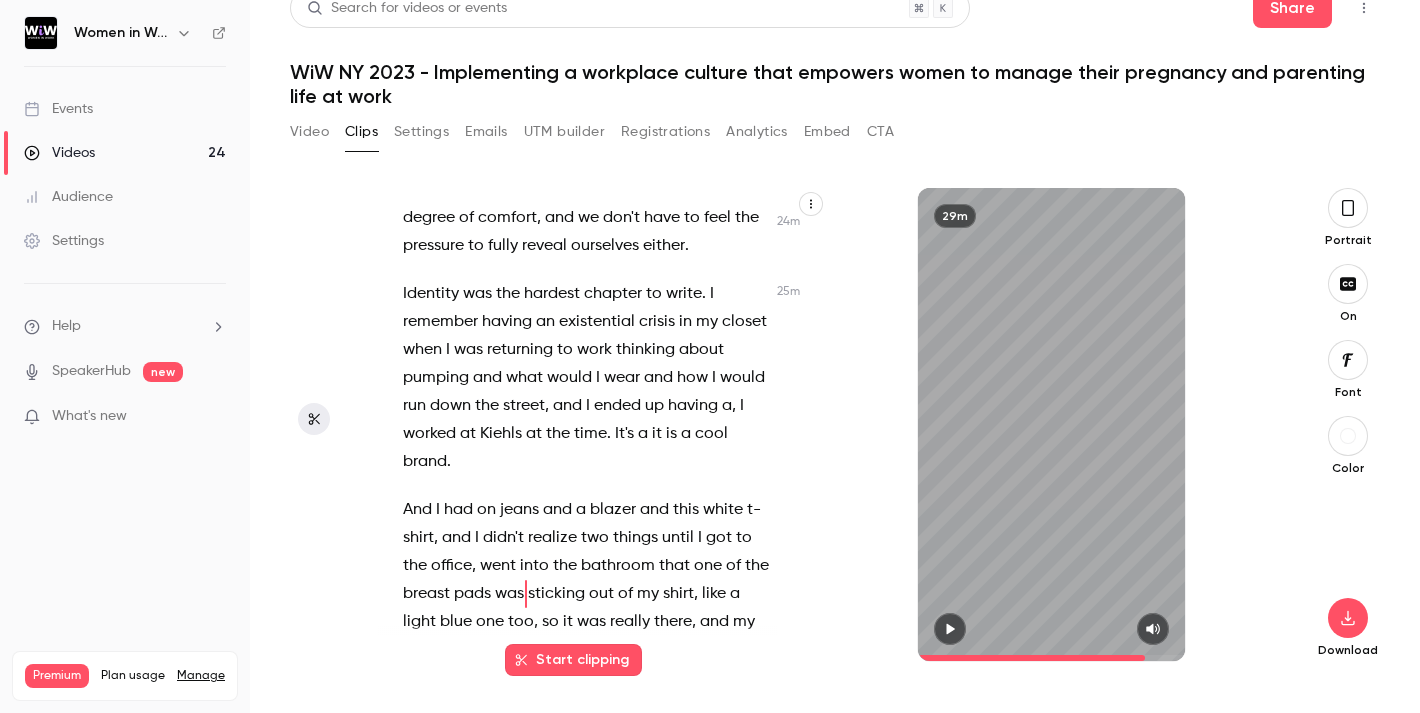 scroll, scrollTop: 19273, scrollLeft: 0, axis: vertical 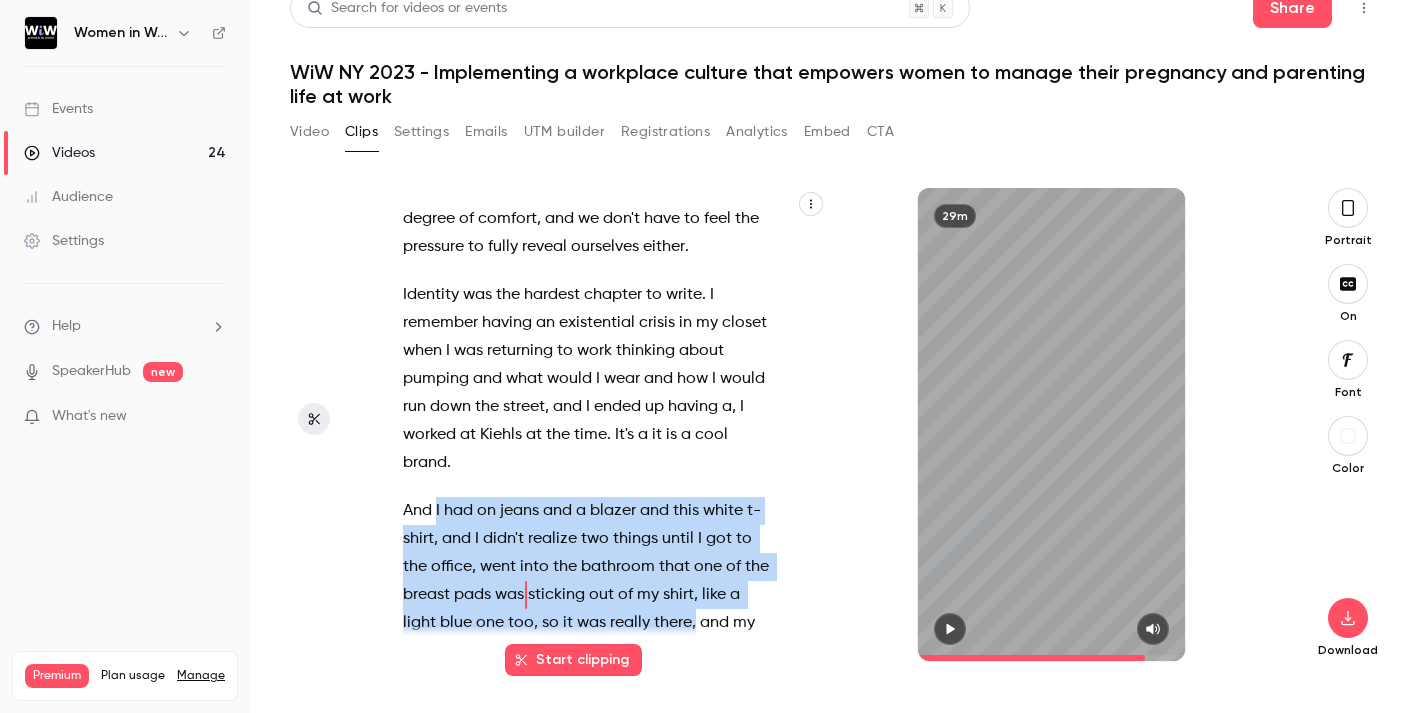 drag, startPoint x: 435, startPoint y: 397, endPoint x: 694, endPoint y: 515, distance: 284.61377 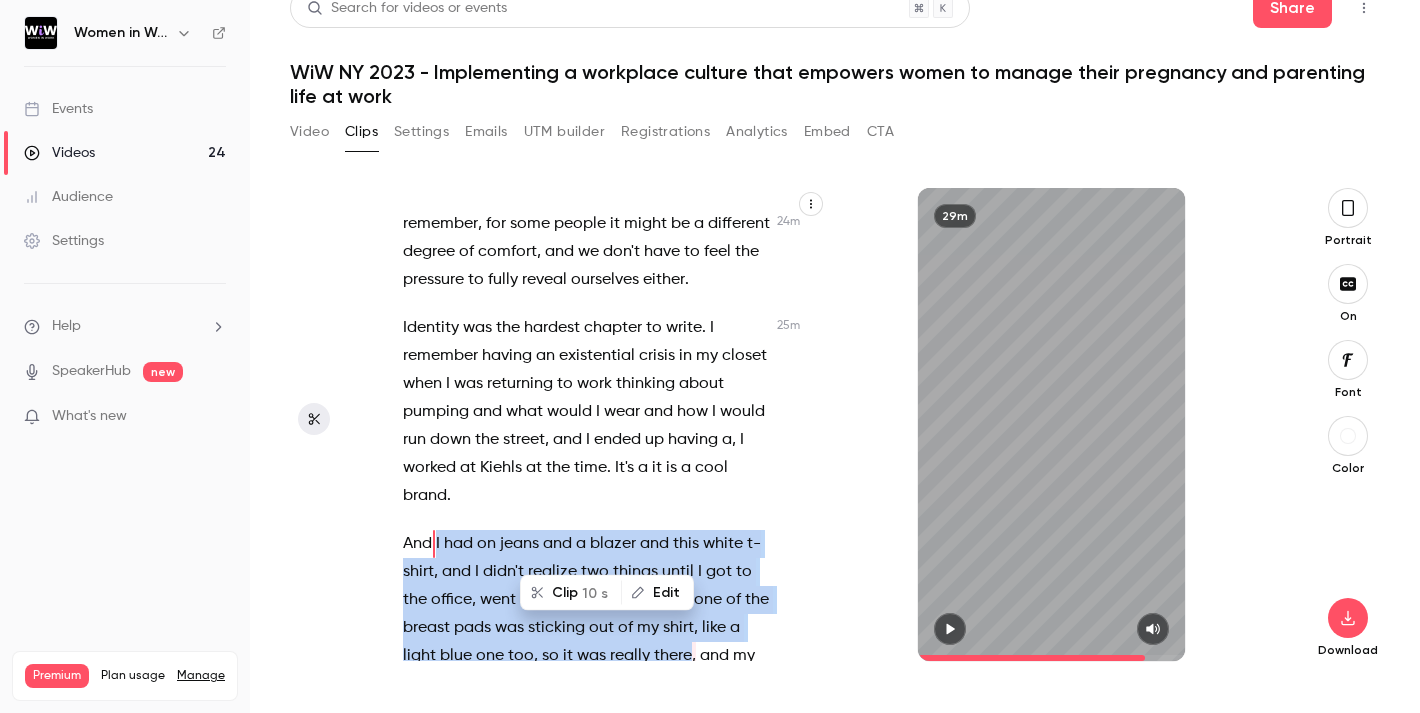 scroll, scrollTop: 19237, scrollLeft: 0, axis: vertical 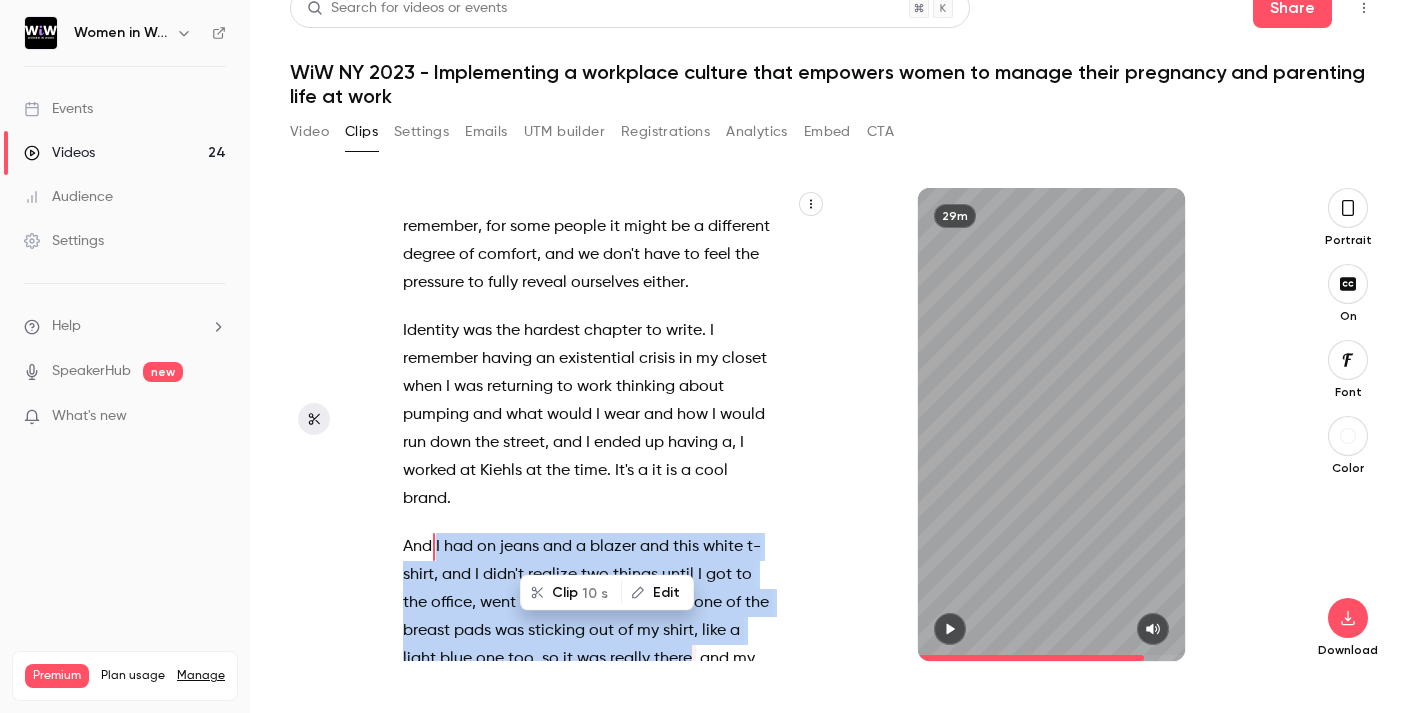 click at bounding box center (950, 629) 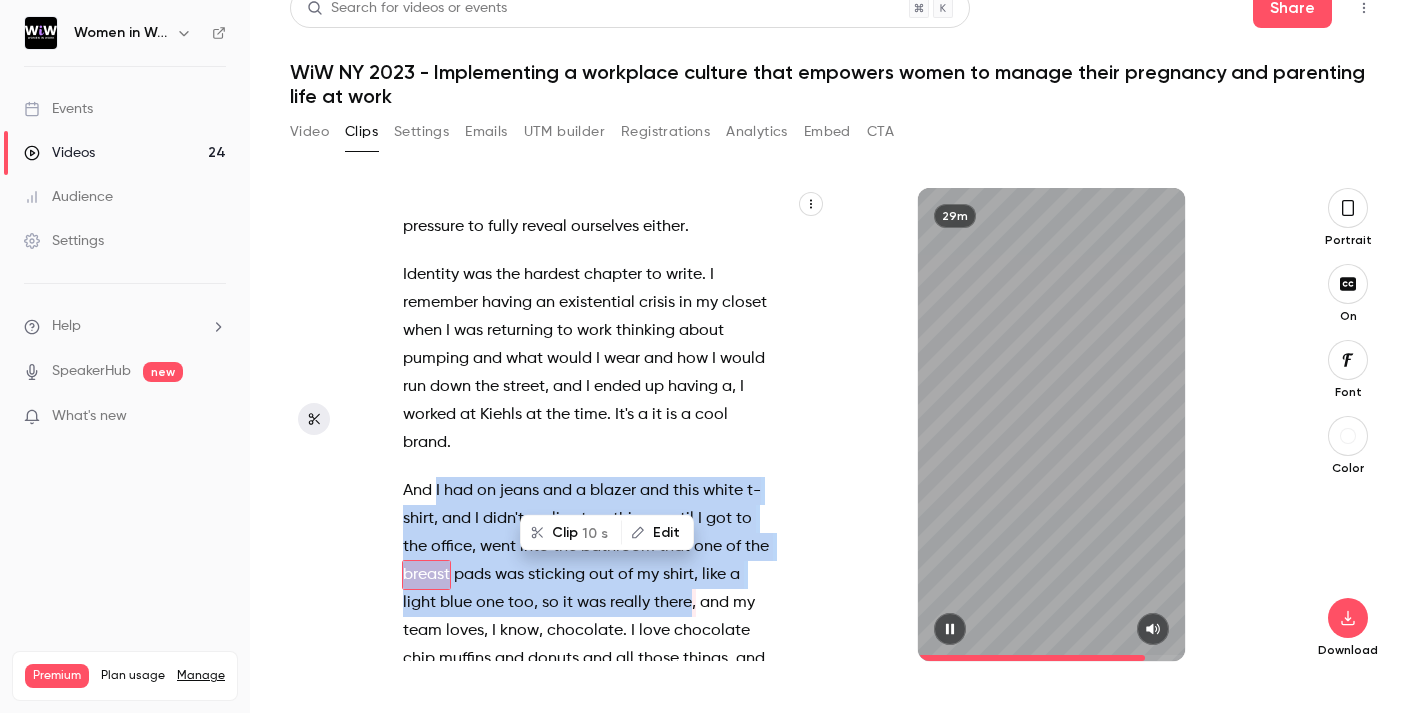 scroll, scrollTop: 19321, scrollLeft: 0, axis: vertical 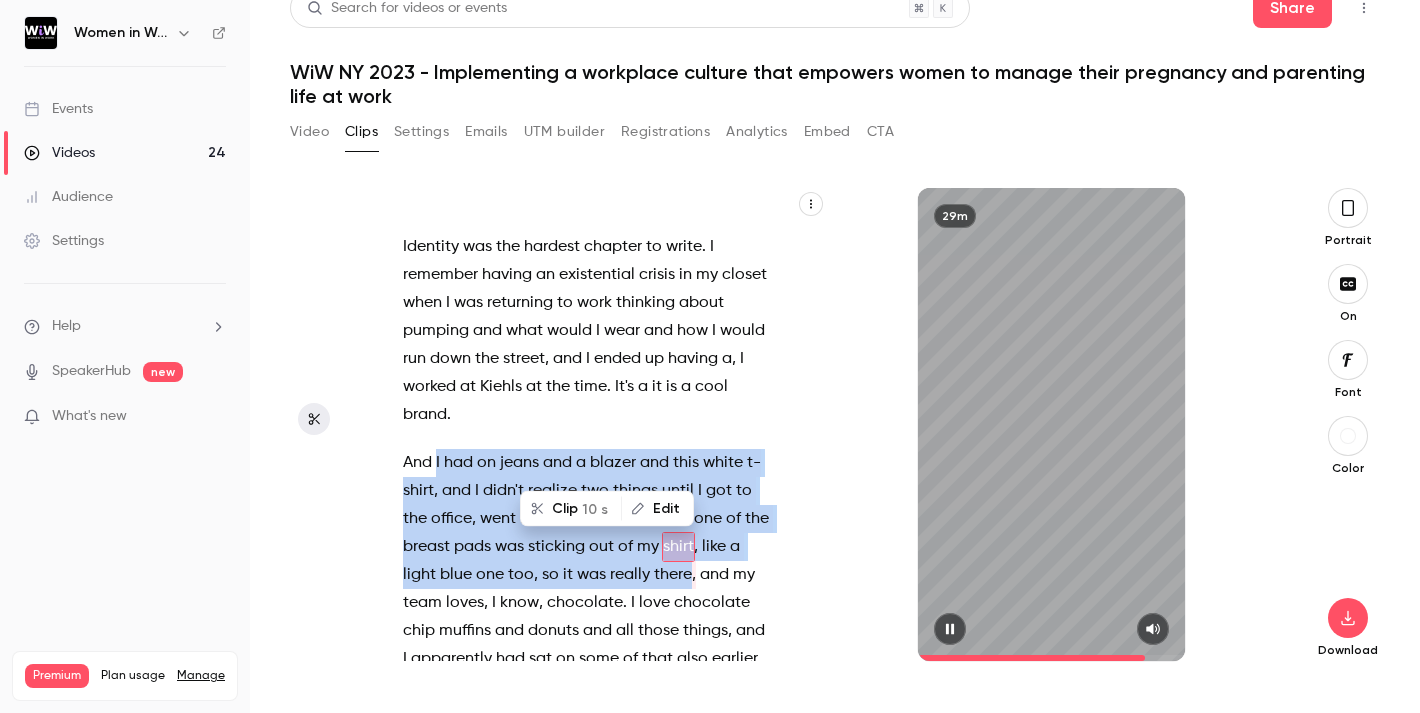click 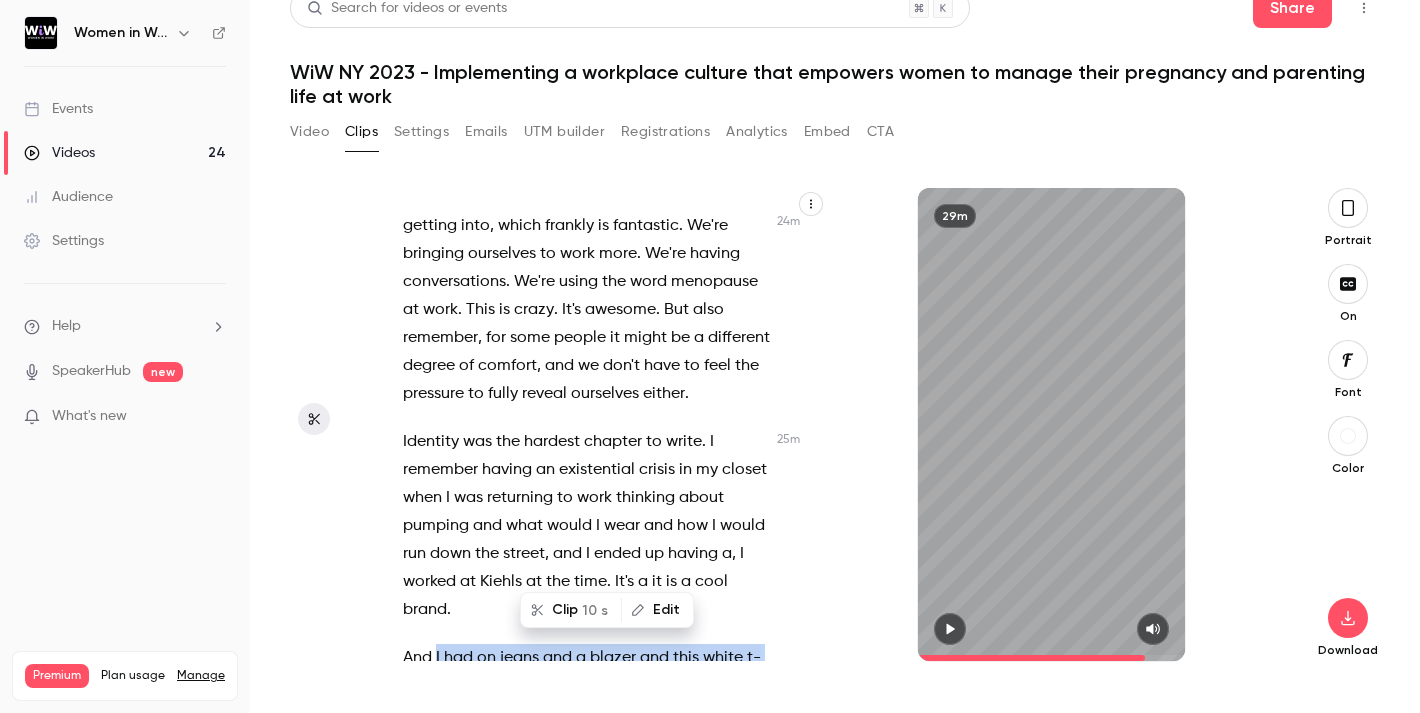 scroll, scrollTop: 19129, scrollLeft: 0, axis: vertical 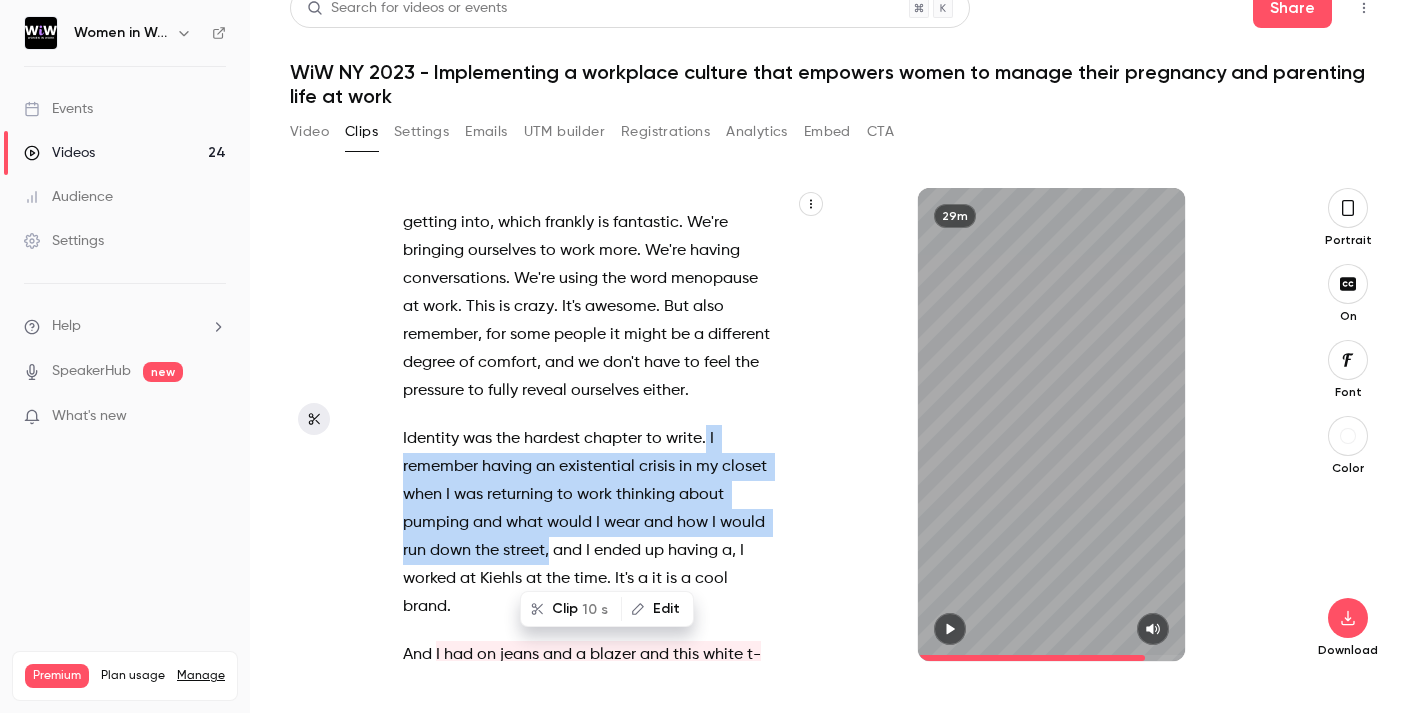 drag, startPoint x: 549, startPoint y: 440, endPoint x: 707, endPoint y: 332, distance: 191.38443 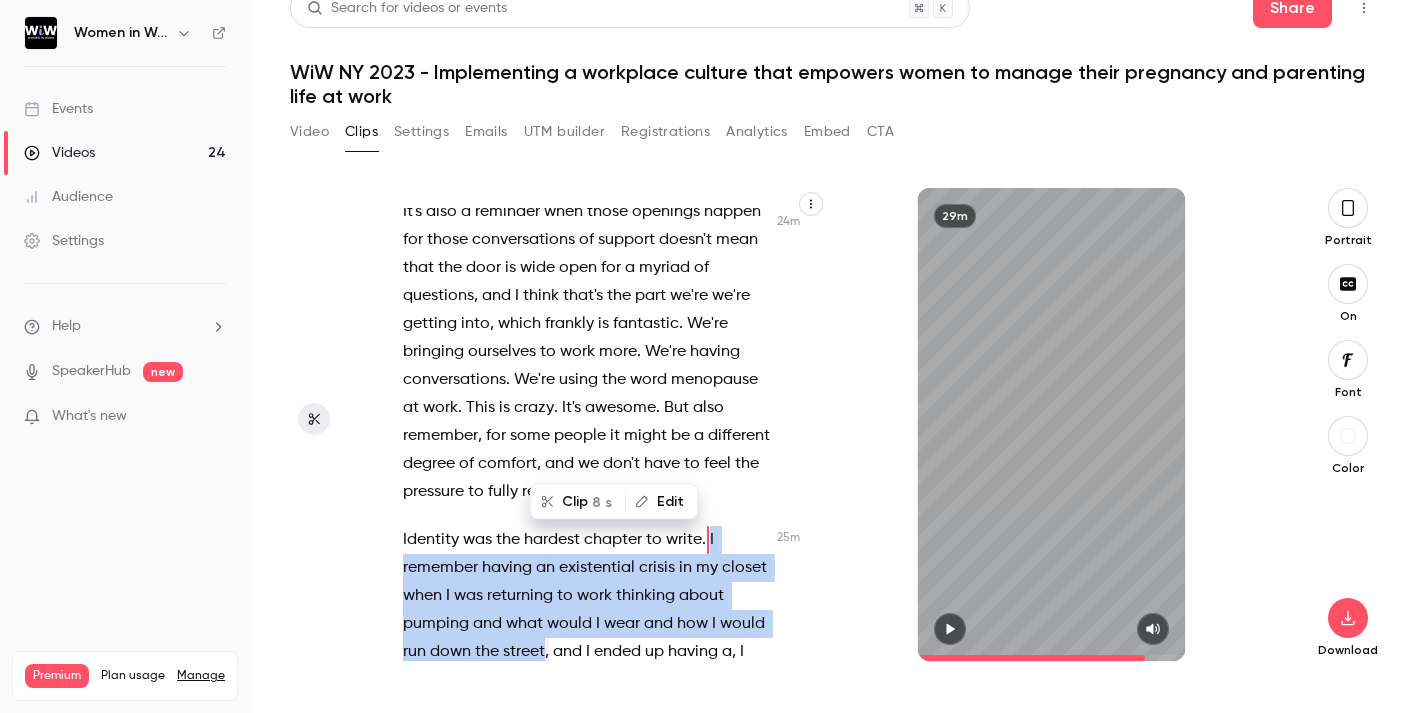 scroll, scrollTop: 19021, scrollLeft: 0, axis: vertical 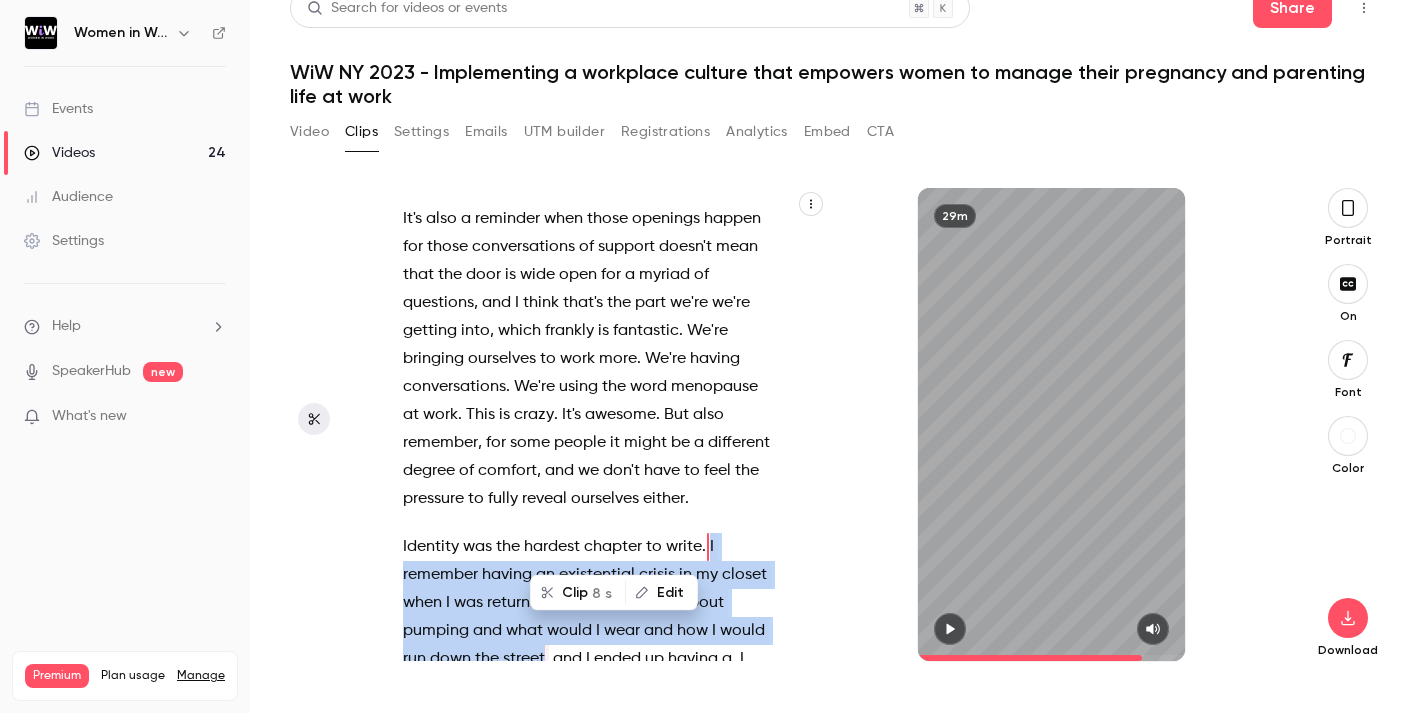 copy on "I remember having an existential crisis in my closet when I was returning to work thinking about pumping and what would I wear and how I would run down the street" 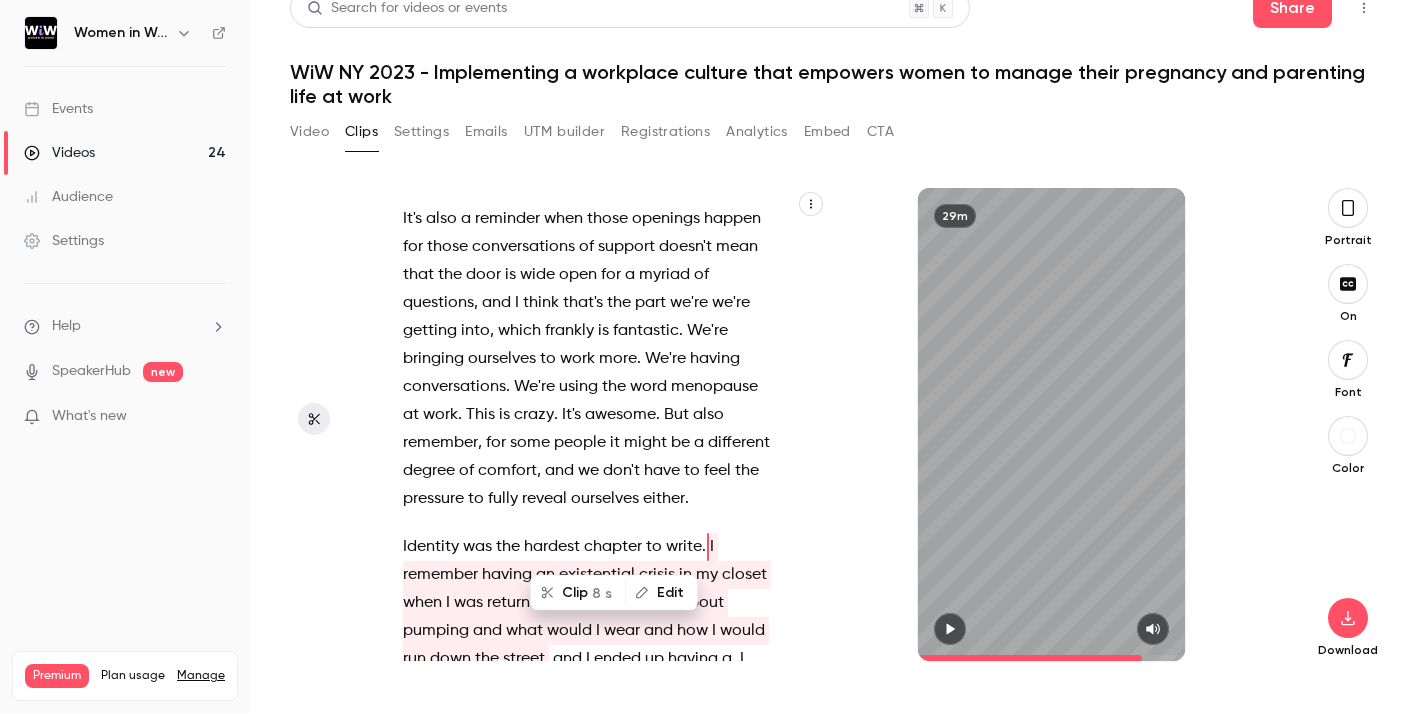 click on "feel" at bounding box center (717, 471) 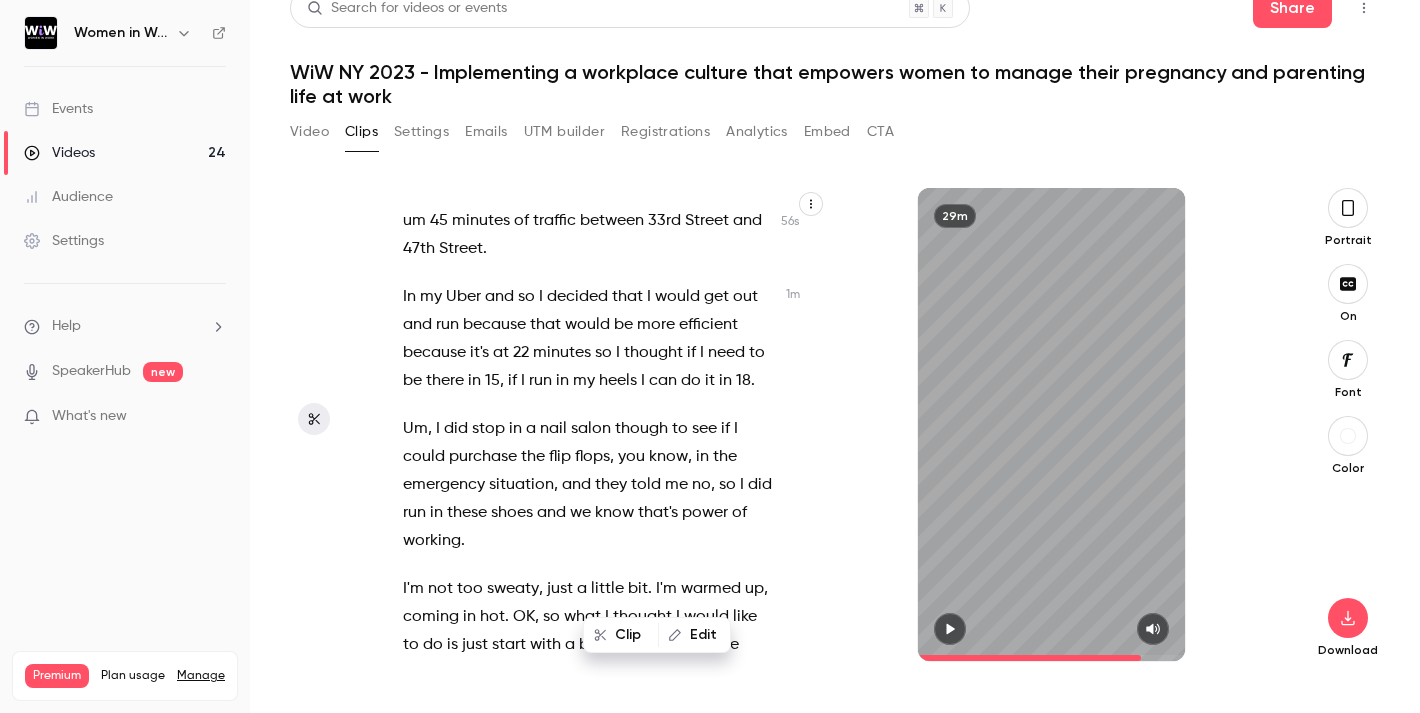 scroll, scrollTop: 0, scrollLeft: 0, axis: both 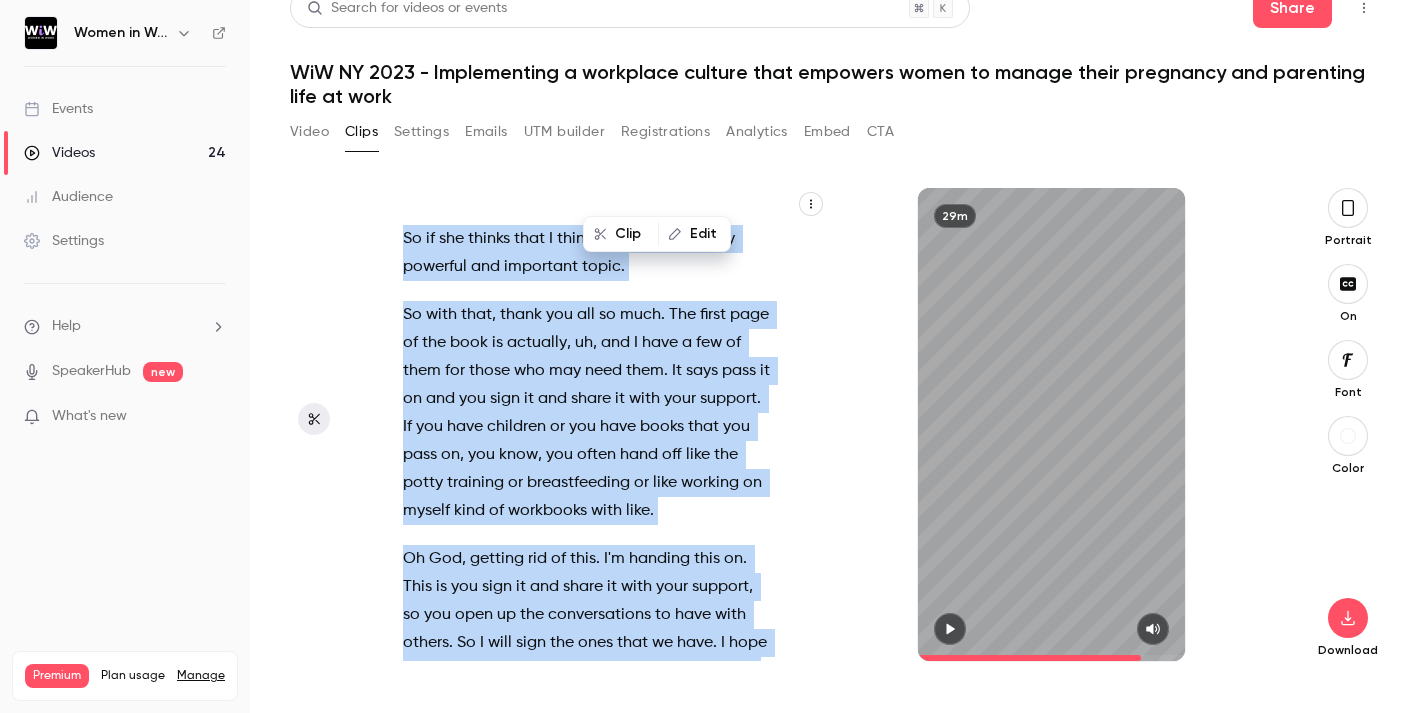 drag, startPoint x: 405, startPoint y: 225, endPoint x: 751, endPoint y: 597, distance: 508.03543 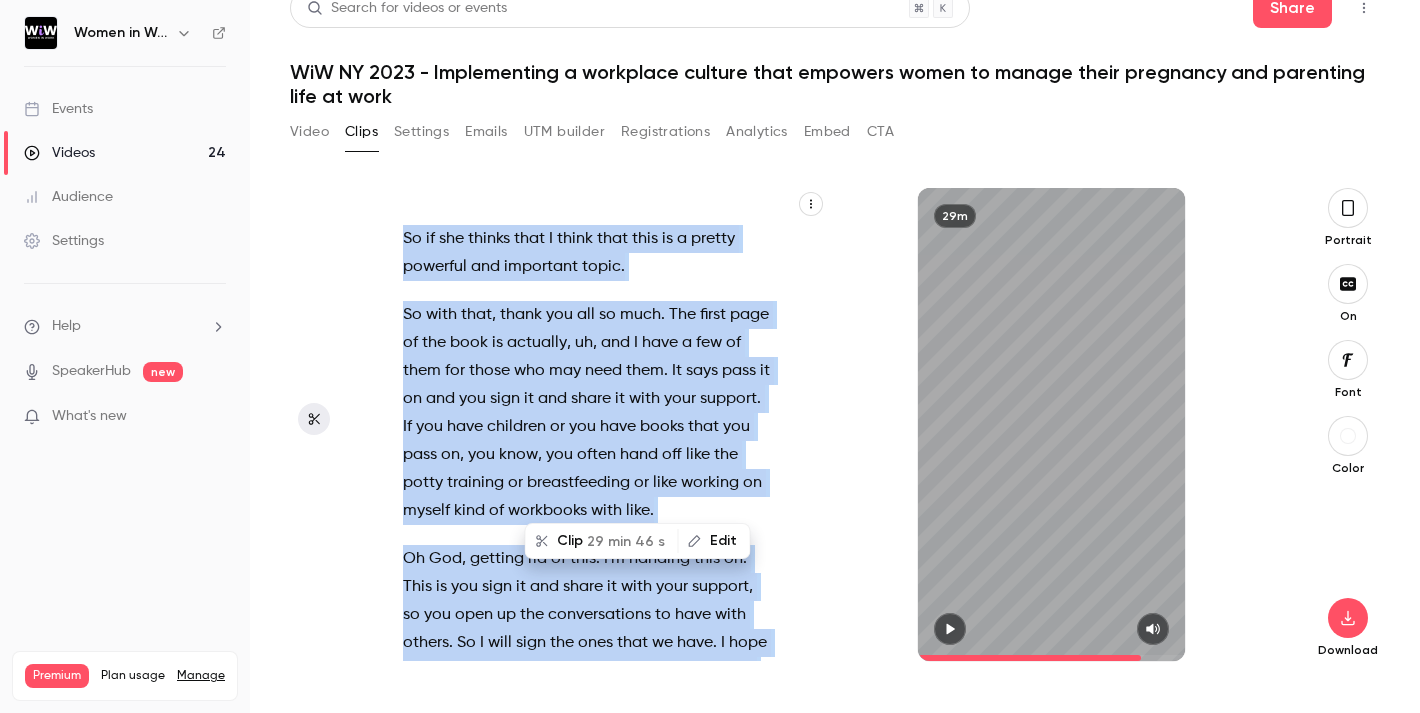 scroll, scrollTop: 0, scrollLeft: 0, axis: both 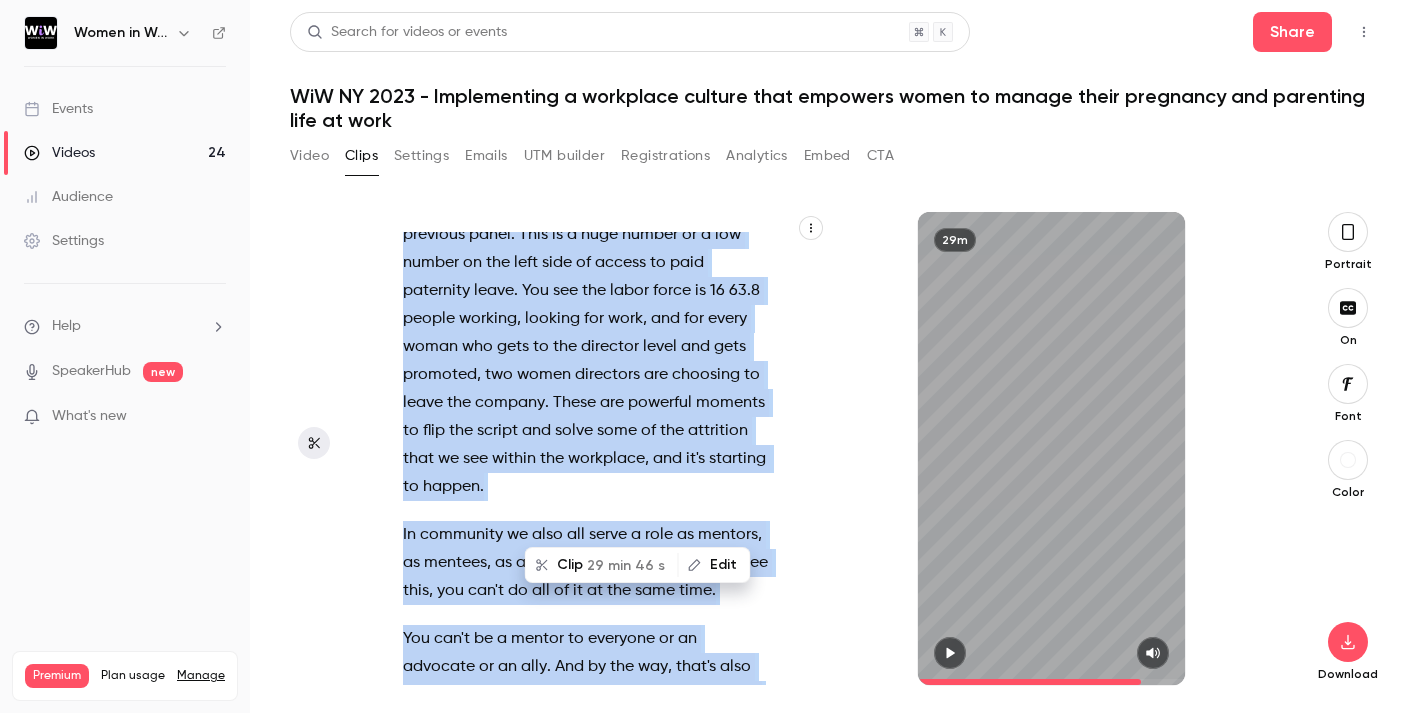 copy on "OK , so we have one last session before we break for lunch , and you know we're gonna hear from somebody who's merging the personal and professional . Her point of view , her perspective , Stephanie Kramer , chief human resources officer of L'Oreal and author of Kerry Strong and Empowered . Approach to navigating pregnancy and work and how she's learned on her own life experience to influence inclusive and supportive workplace policies in a culture that supports women on an overwhelming journey to parenthood . Welcome with me , Stephanie . Hello everyone . All right , so I know I'm , I'm the last one . Everyone has to say it before lunch , but I'm the last one between you and lunch , so I say it . All right , so we , we just heard some amazing insights , especially ..." 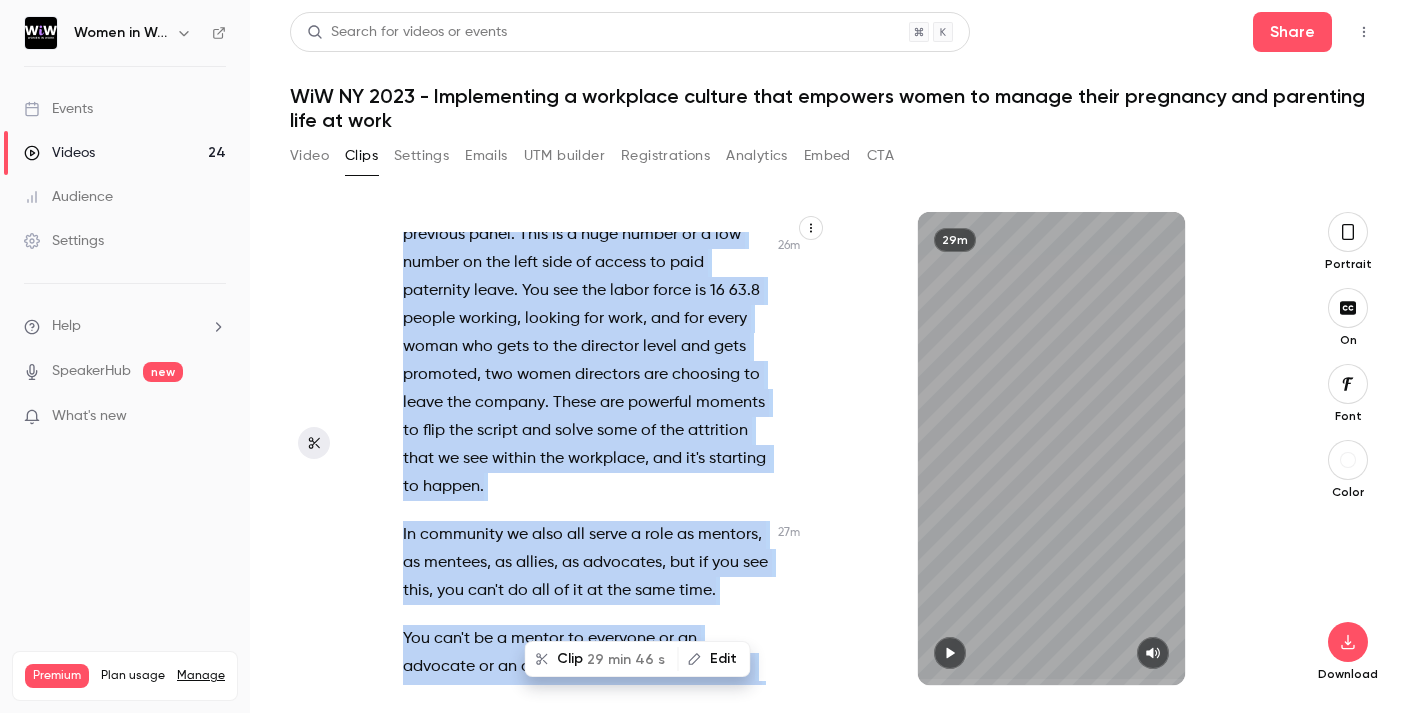 type on "*" 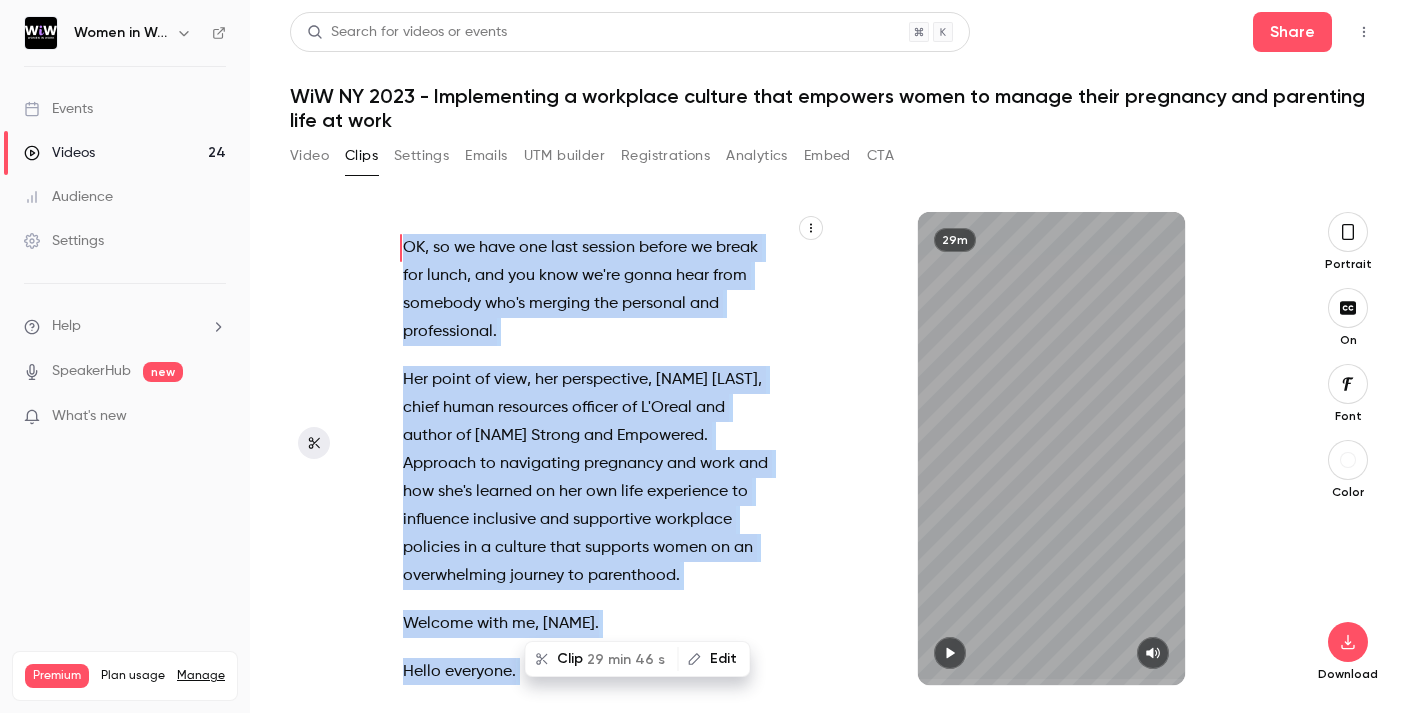 copy on "OK , so we have one last session before we break for lunch , and you know we're gonna hear from somebody who's merging the personal and professional . Her point of view , her perspective , Stephanie Kramer , chief human resources officer of L'Oreal and author of Kerry Strong and Empowered . Approach to navigating pregnancy and work and how she's learned on her own life experience to influence inclusive and supportive workplace policies in a culture that supports women on an overwhelming journey to parenthood . Welcome with me , Stephanie . Hello everyone . All right , so I know I'm , I'm the last one . Everyone has to say it before lunch , but I'm the last one between you and lunch , so I say it . All right , so we , we just heard some amazing insights , especially ..." 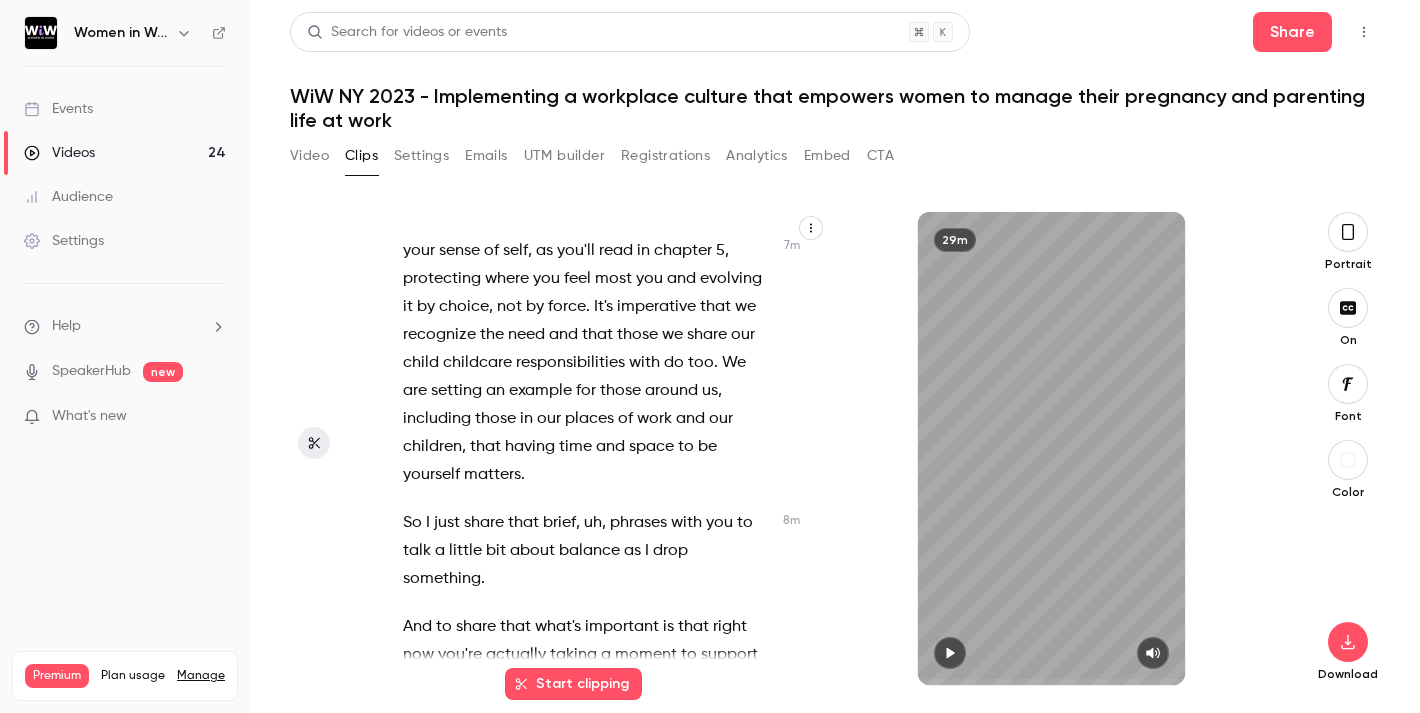 scroll, scrollTop: 6553, scrollLeft: 0, axis: vertical 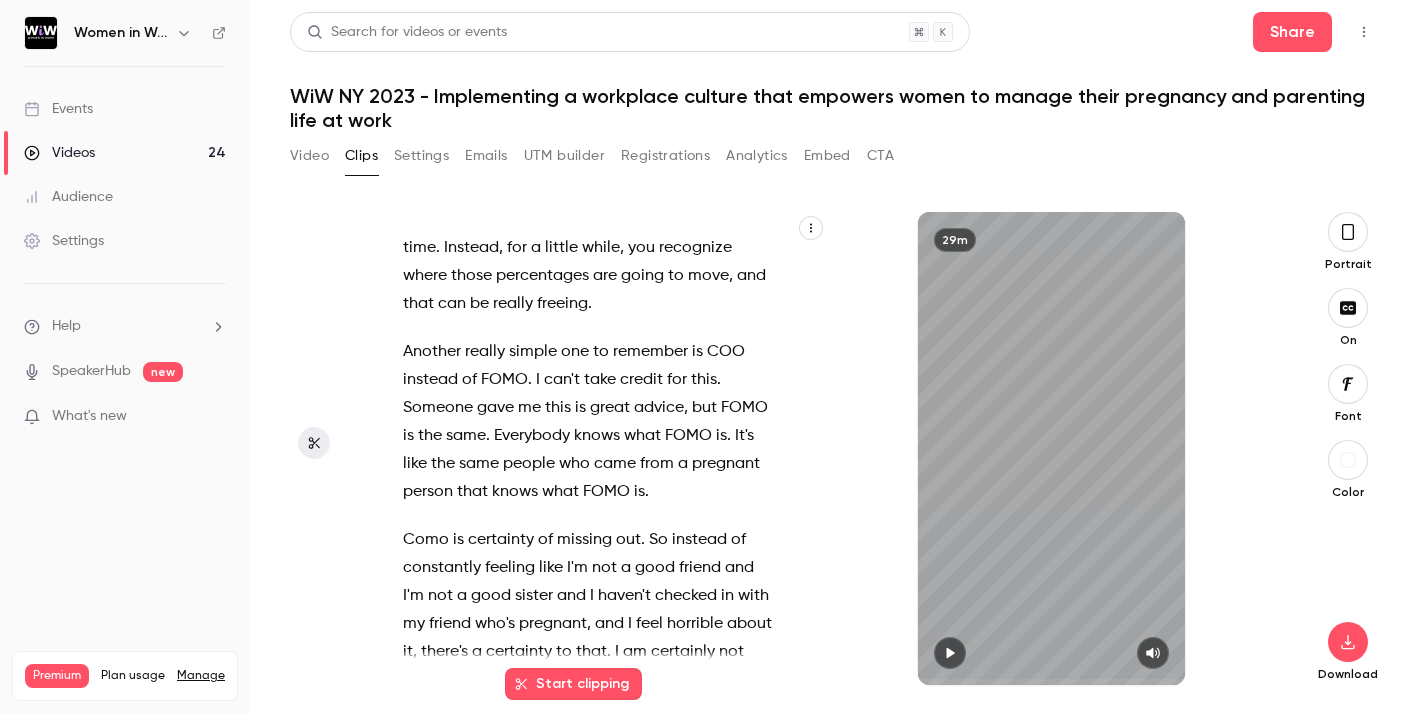 click on "Clips" at bounding box center (361, 156) 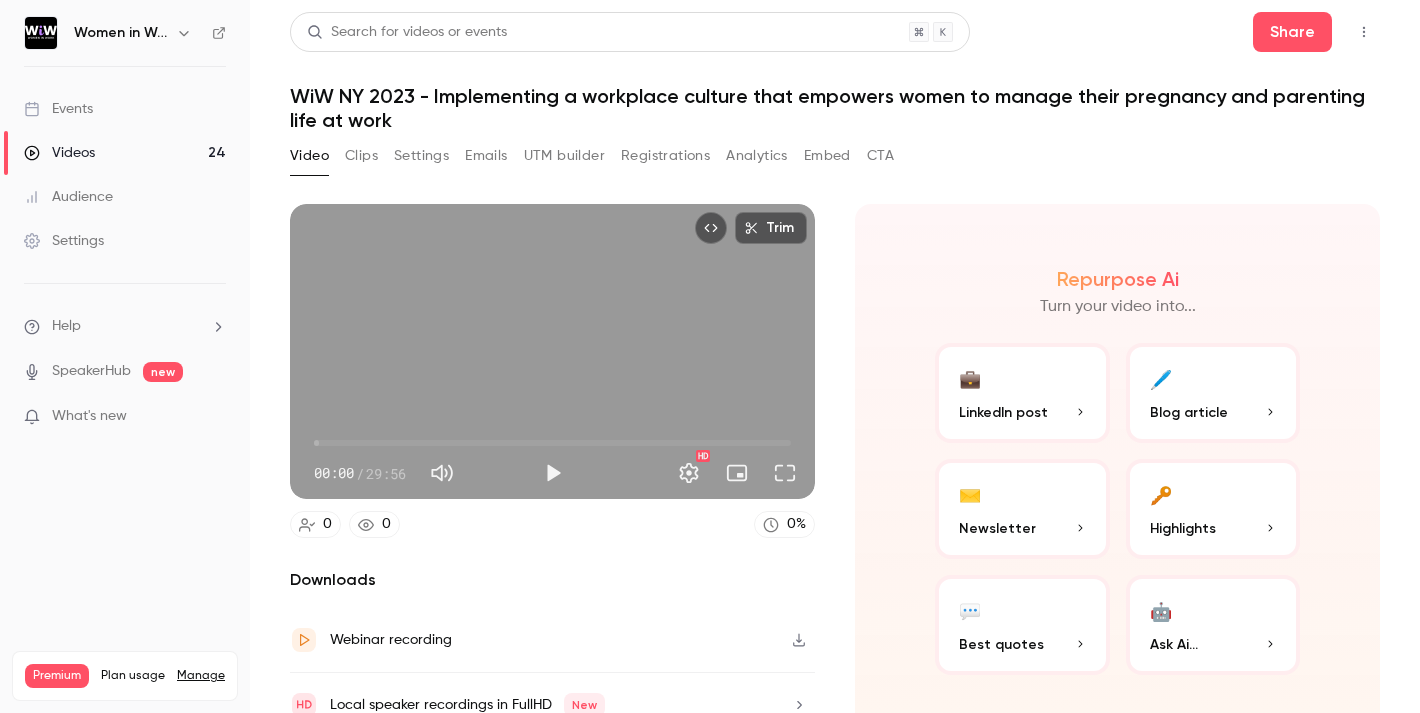 click on "Best quotes" at bounding box center (1001, 644) 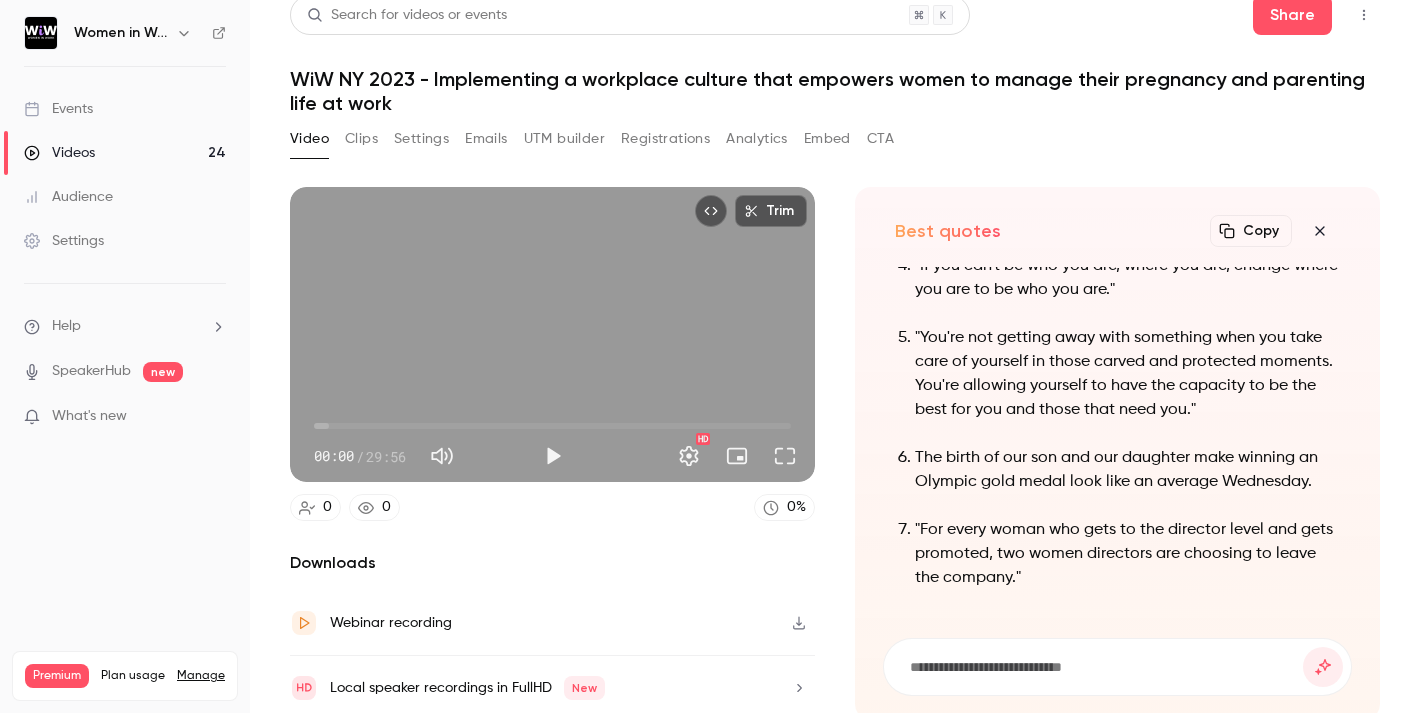 scroll, scrollTop: 24, scrollLeft: 0, axis: vertical 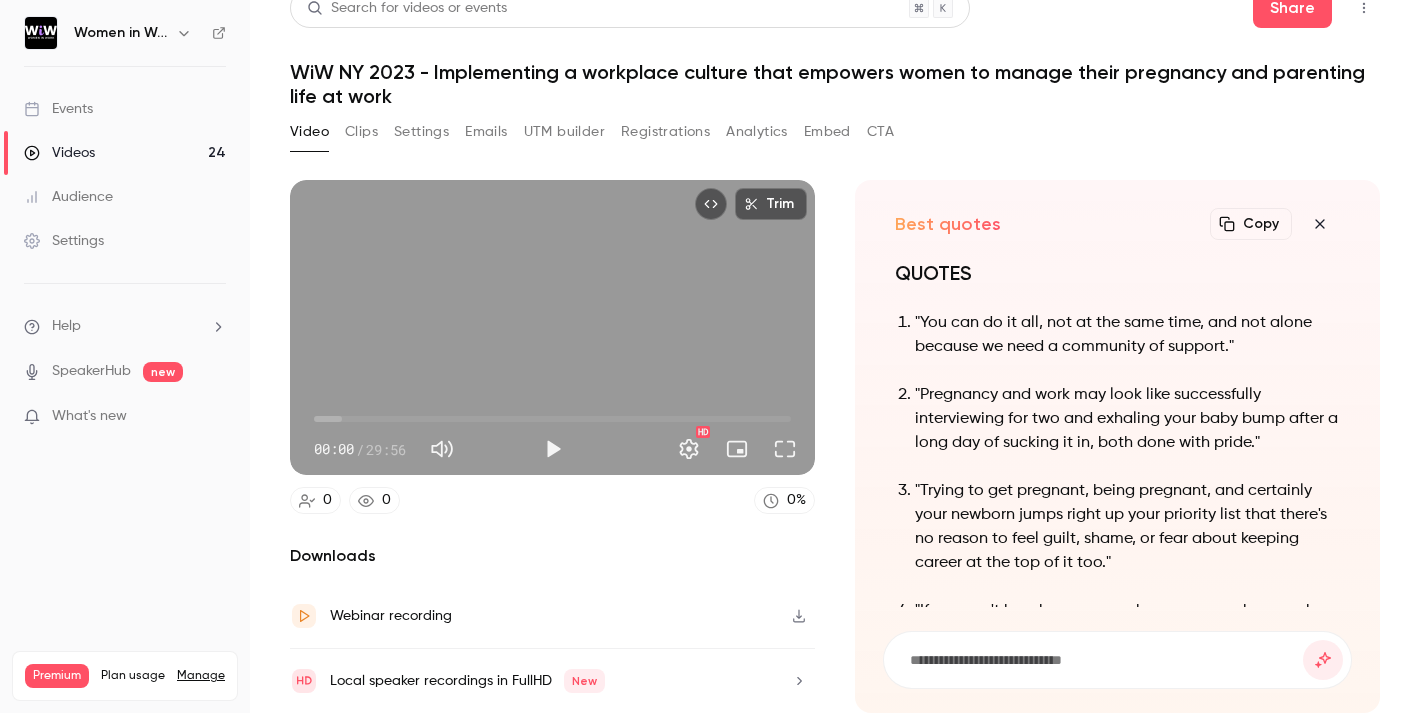 click at bounding box center [1117, 660] 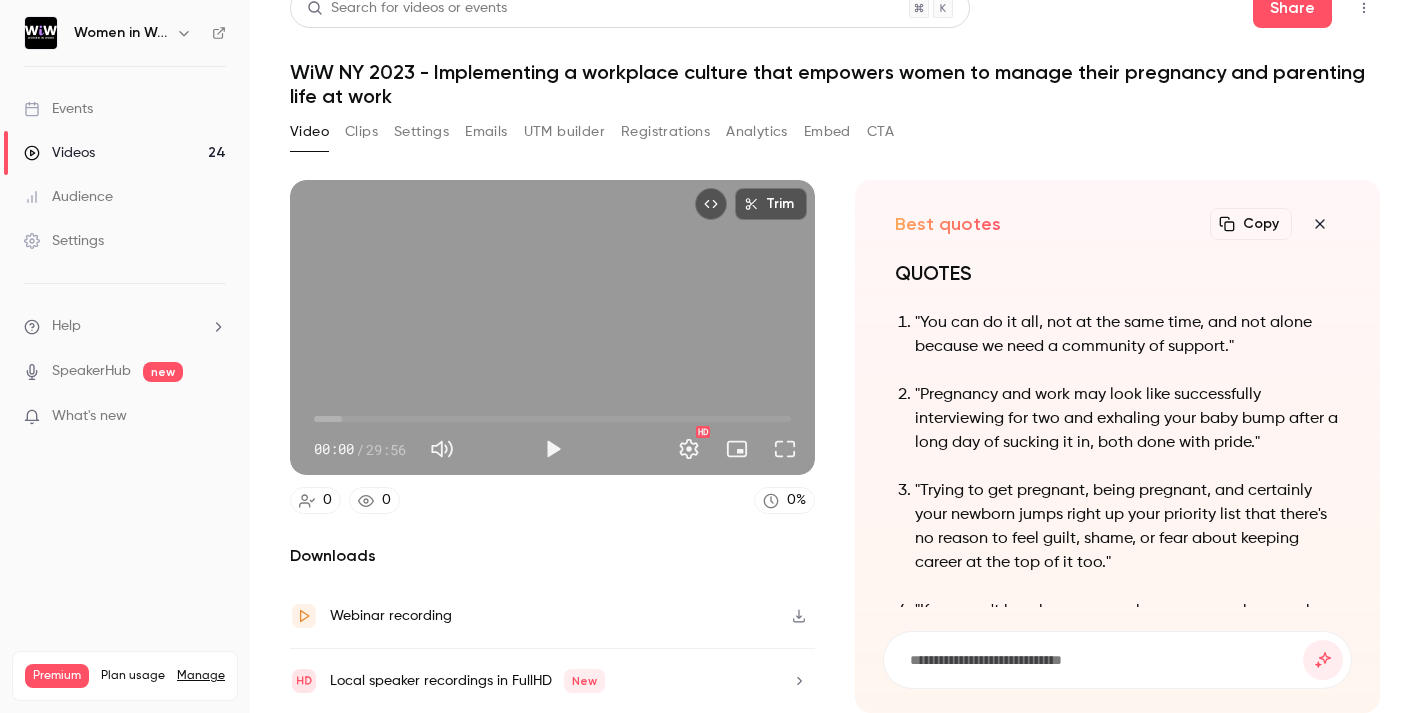 click at bounding box center [1117, 660] 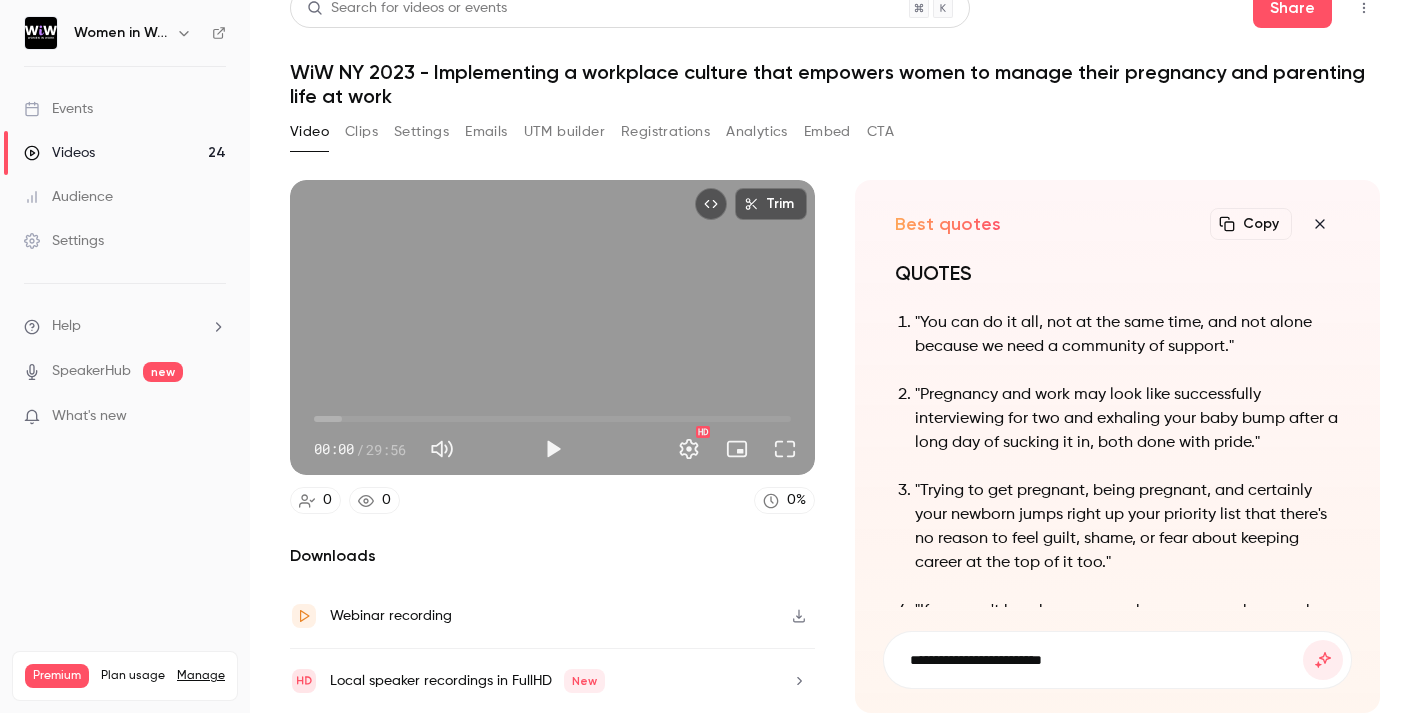 type on "**********" 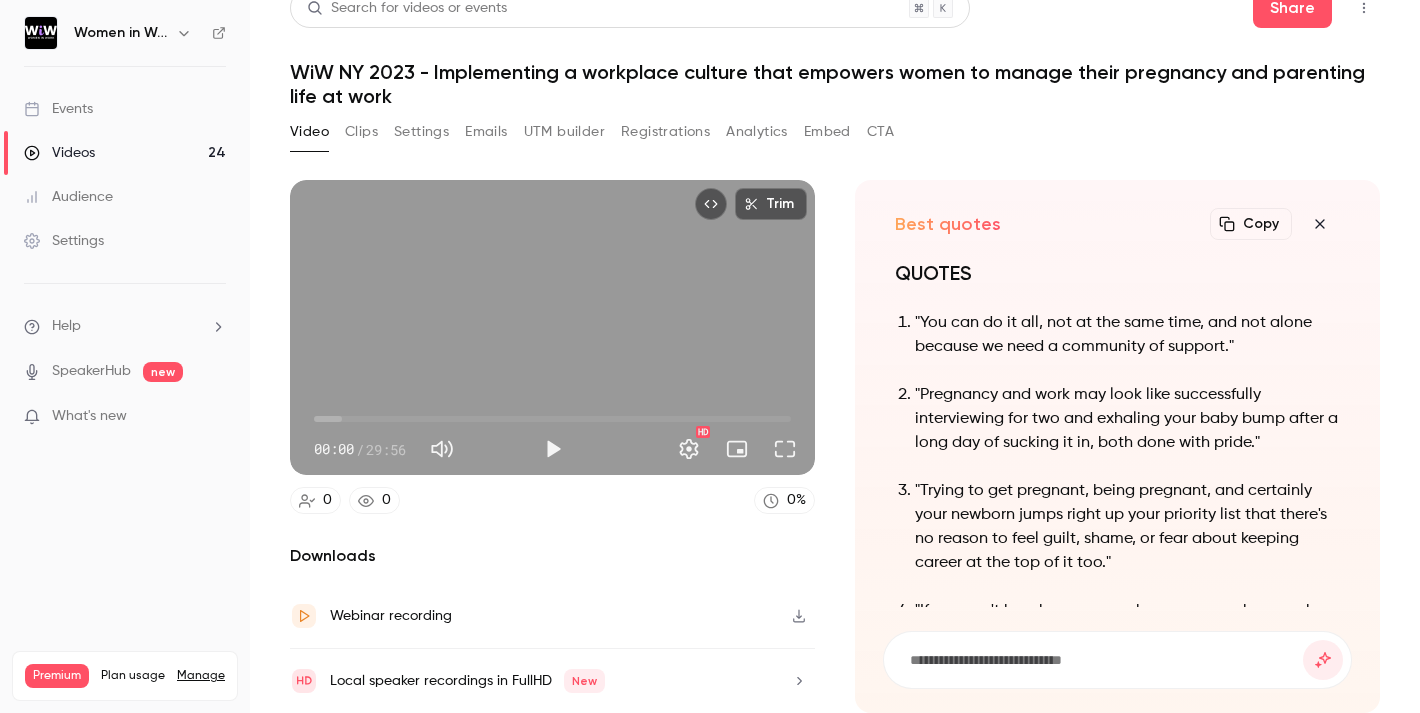 scroll, scrollTop: 0, scrollLeft: 0, axis: both 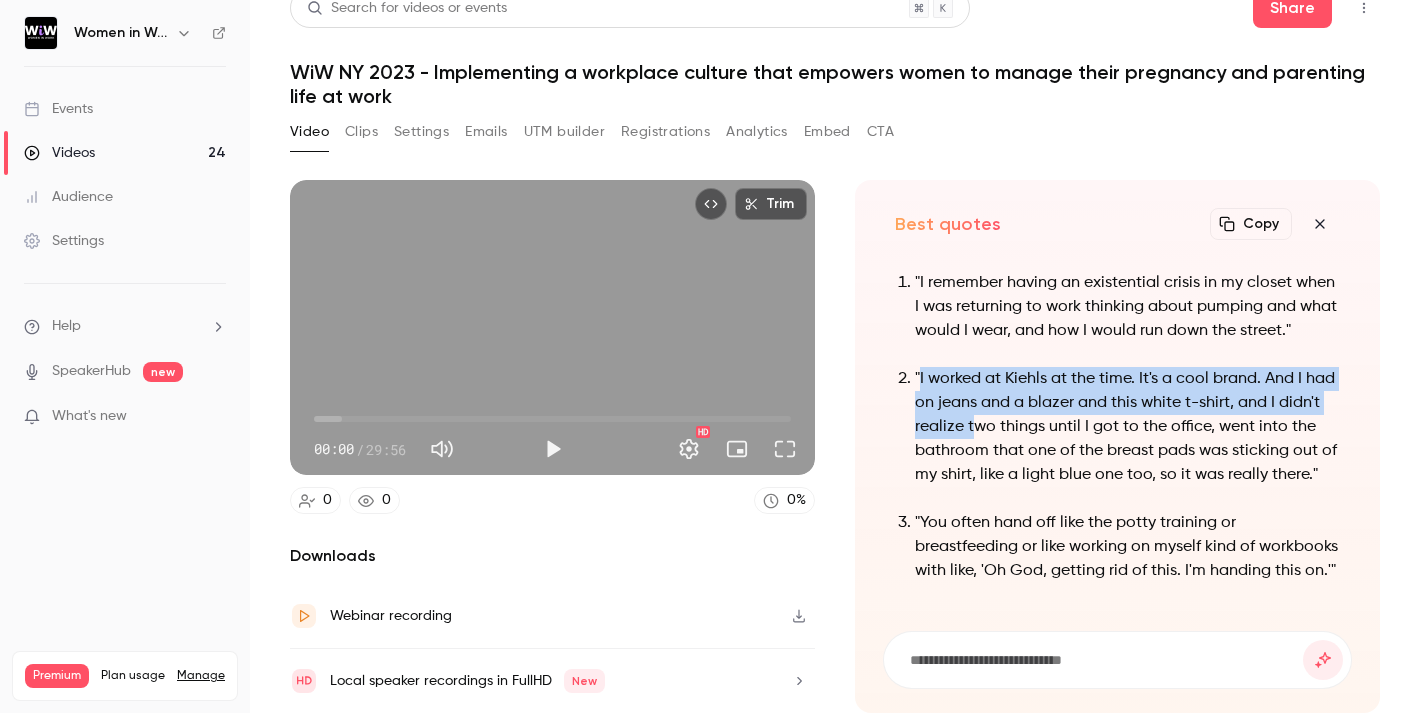 drag, startPoint x: 920, startPoint y: 377, endPoint x: 977, endPoint y: 430, distance: 77.83315 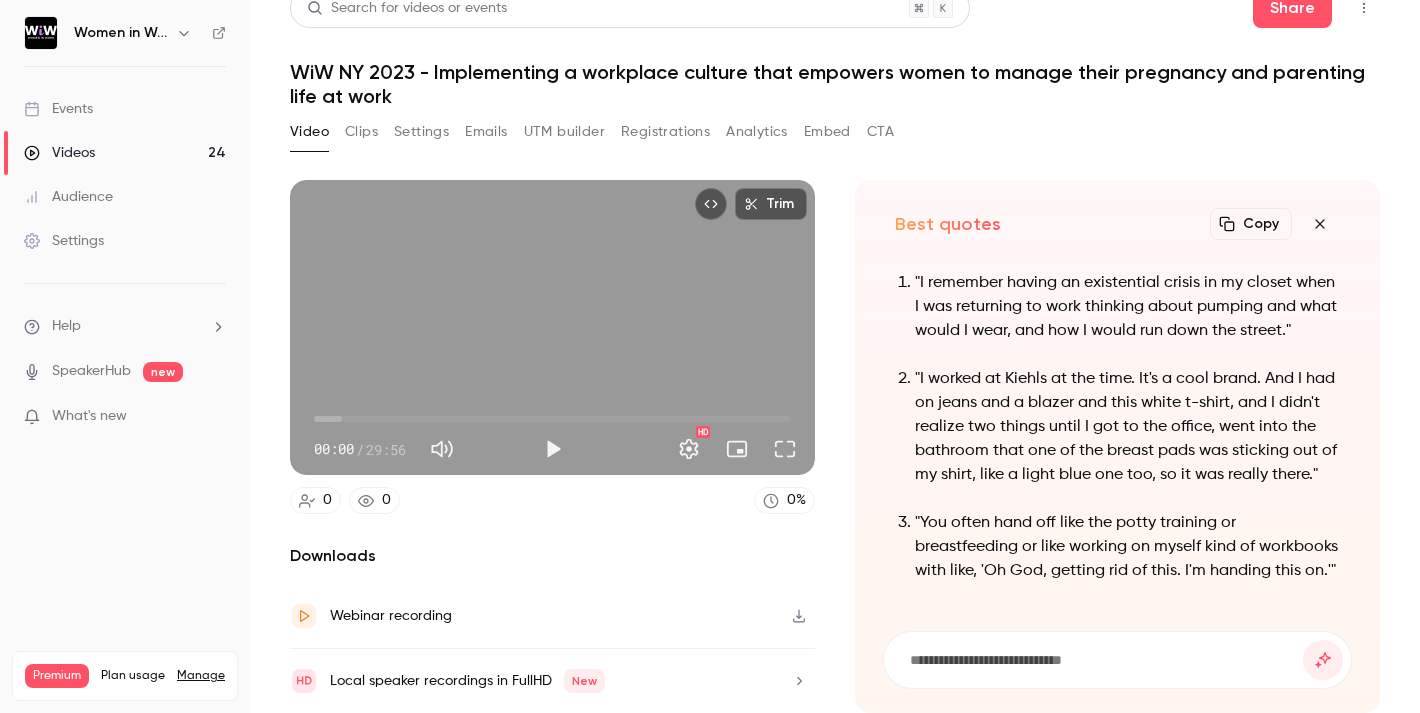 click on ""I worked at Kiehls at the time. It's a cool brand. And I had on jeans and a blazer and this white t-shirt, and I didn't realize two things until I got to the office, went into the bathroom that one of the breast pads was sticking out of my shirt, like a light blue one too, so it was really there."" at bounding box center (1127, 427) 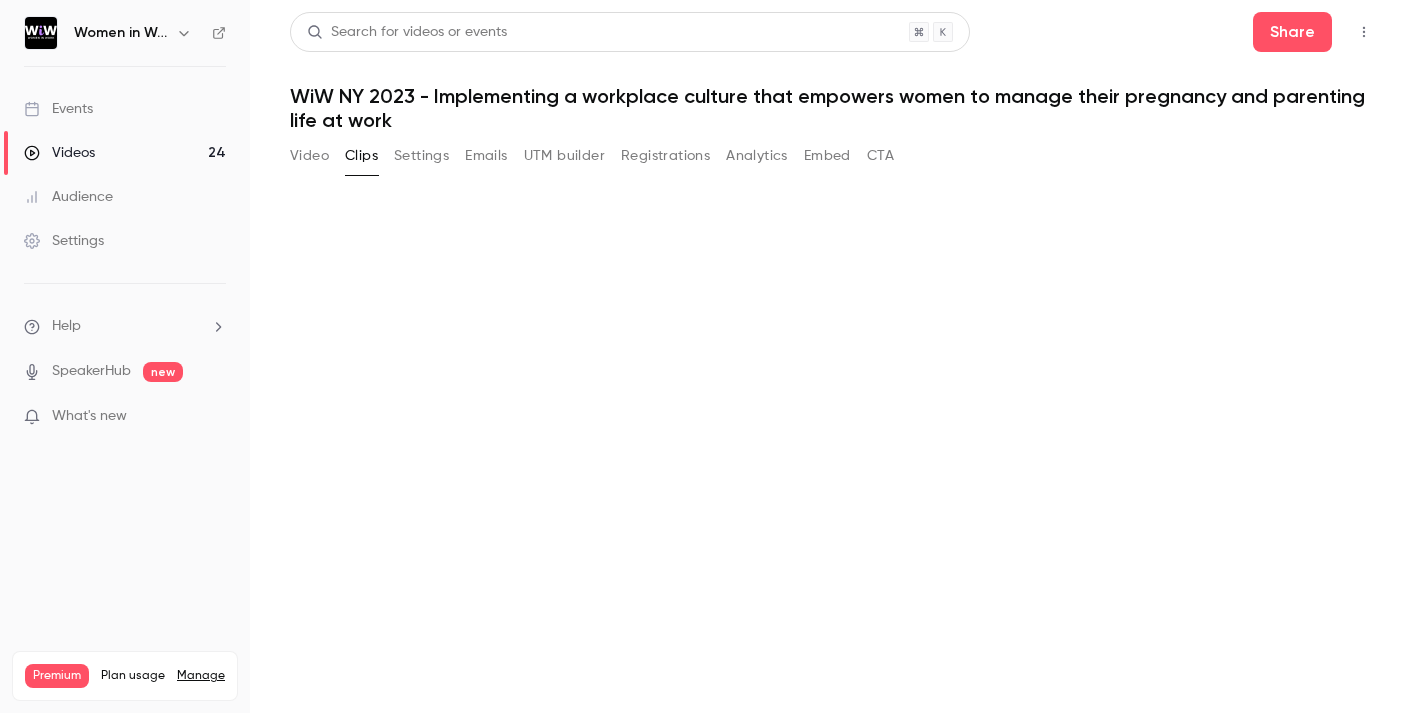 scroll, scrollTop: 0, scrollLeft: 0, axis: both 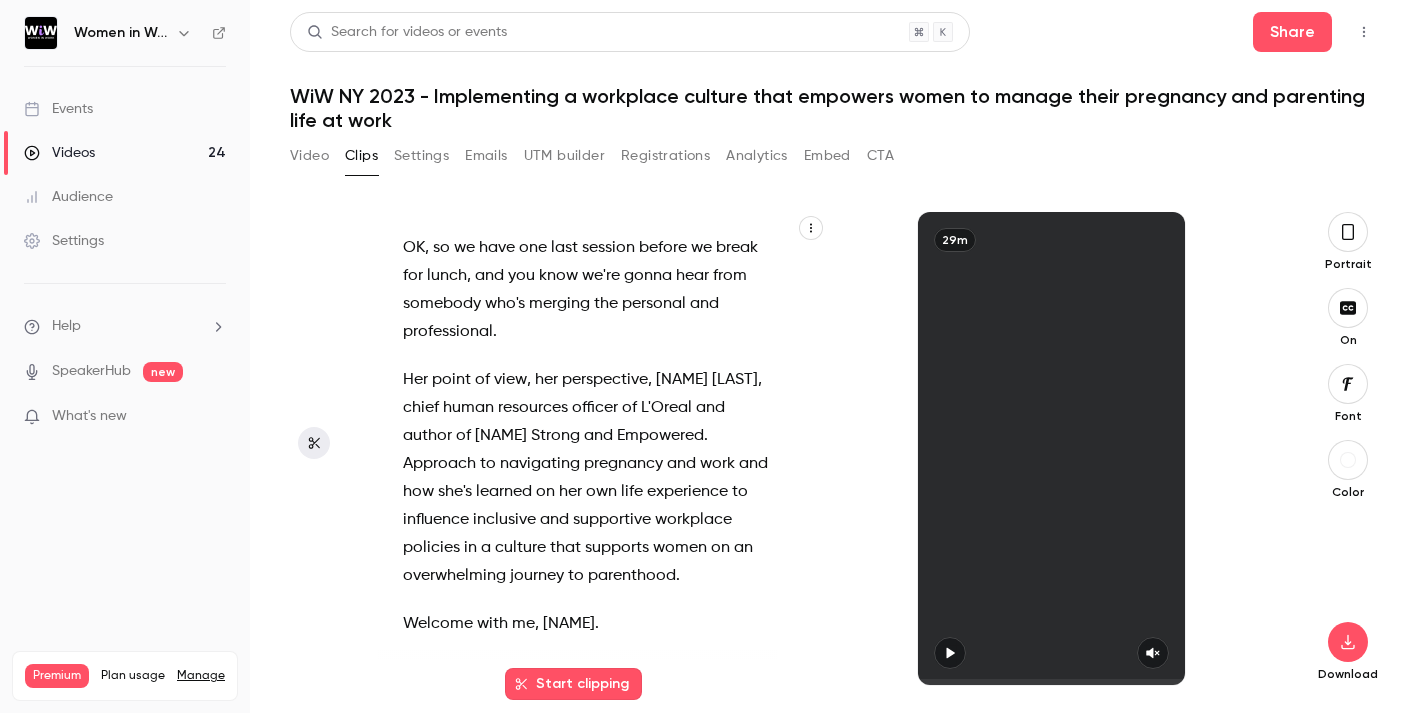 click on "Video" at bounding box center (309, 156) 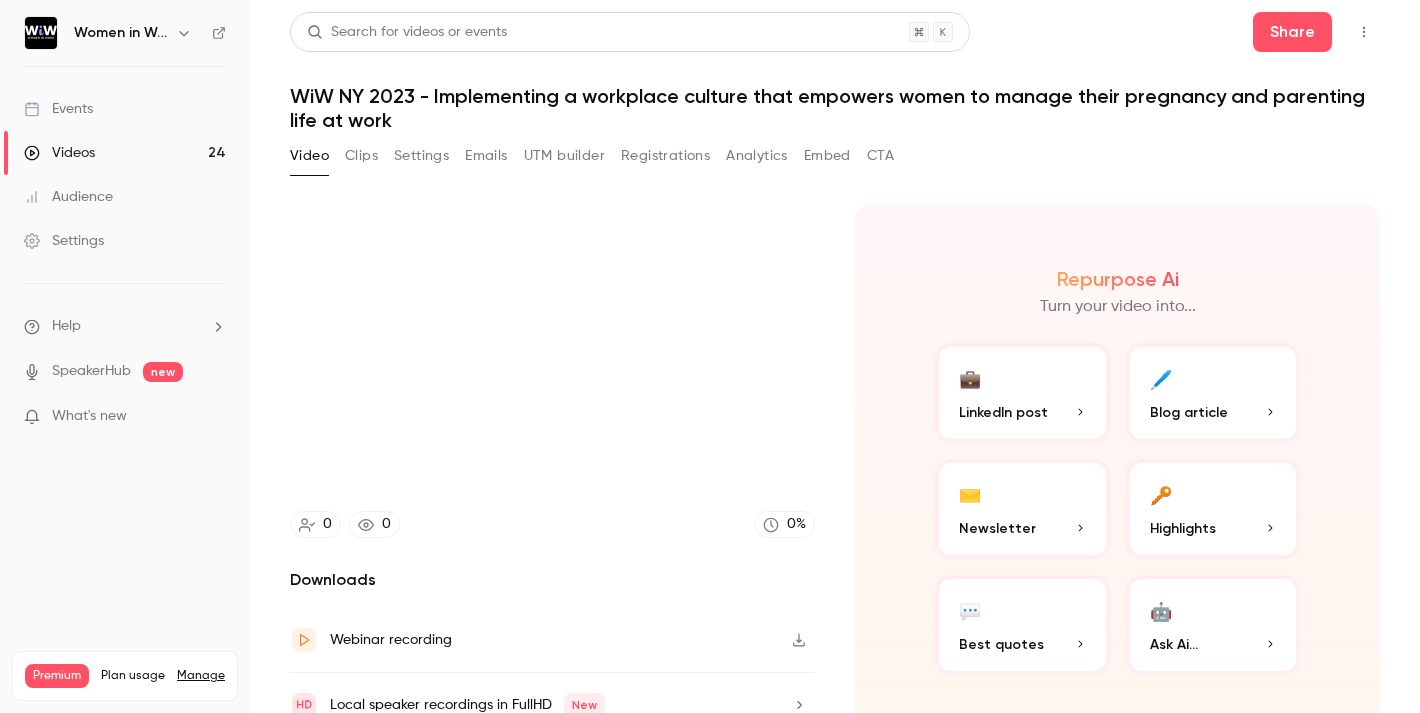 scroll, scrollTop: 24, scrollLeft: 0, axis: vertical 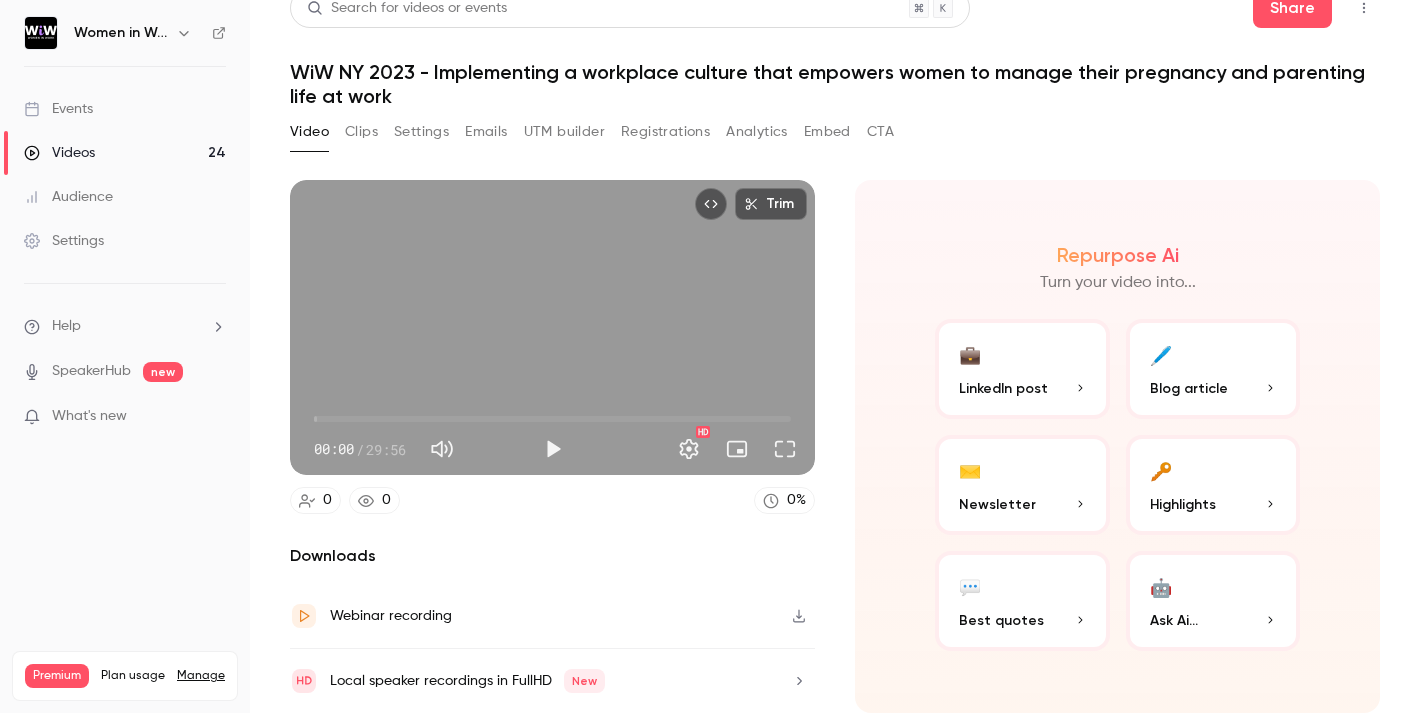 click on "Best quotes" at bounding box center [1001, 620] 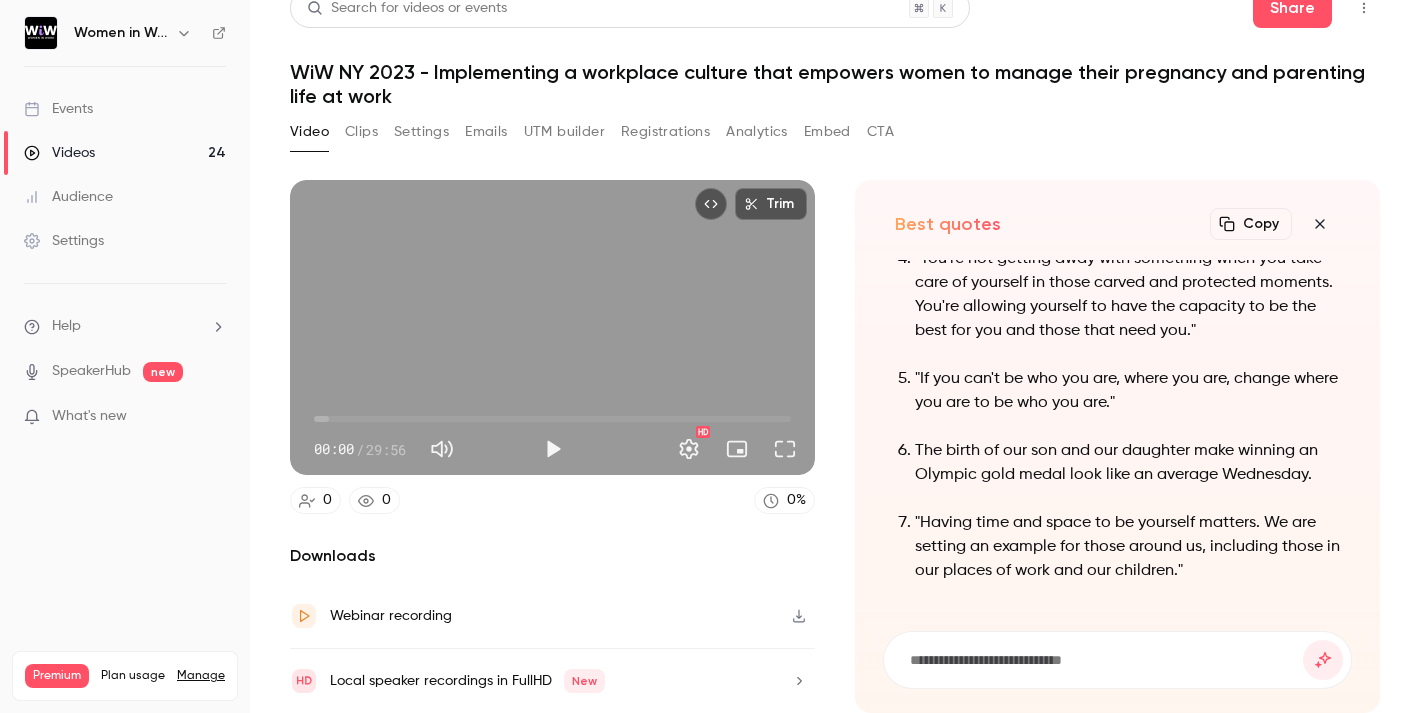 scroll, scrollTop: -328, scrollLeft: 0, axis: vertical 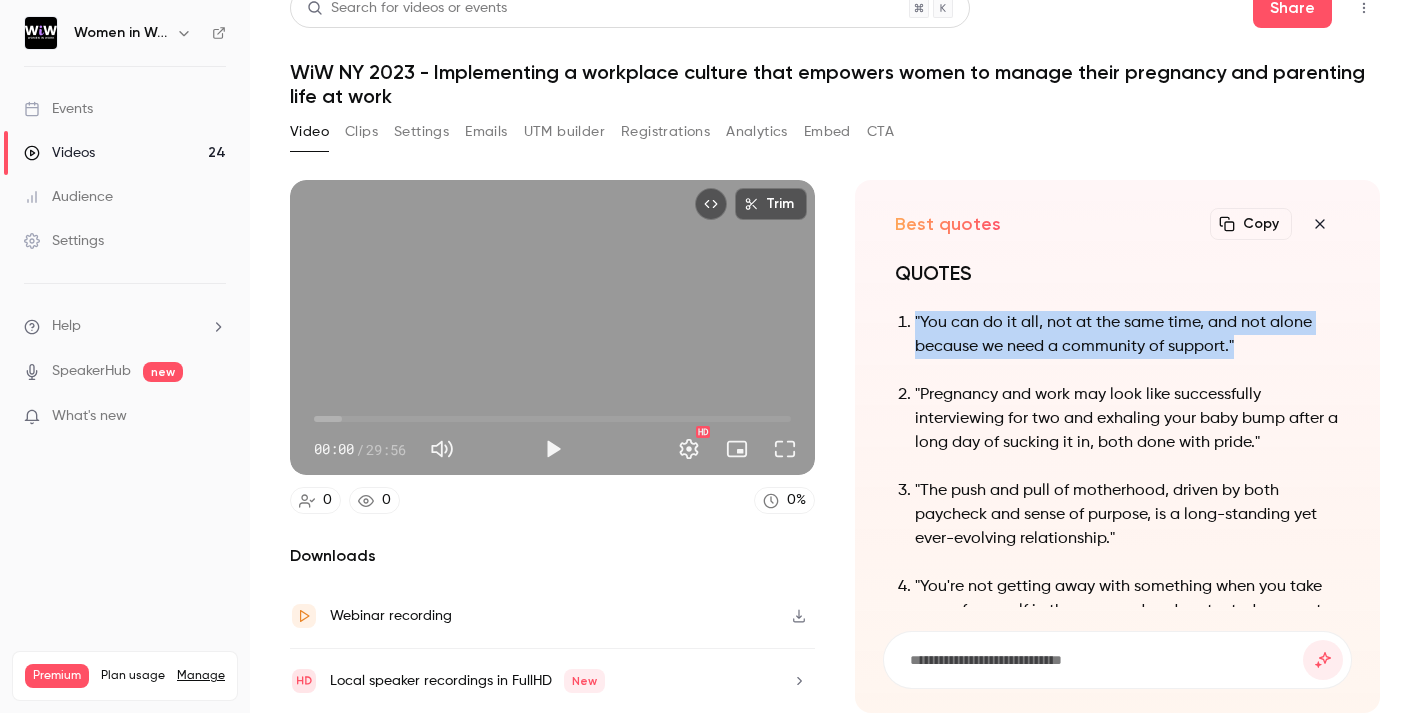 drag, startPoint x: 1254, startPoint y: 345, endPoint x: 908, endPoint y: 334, distance: 346.1748 